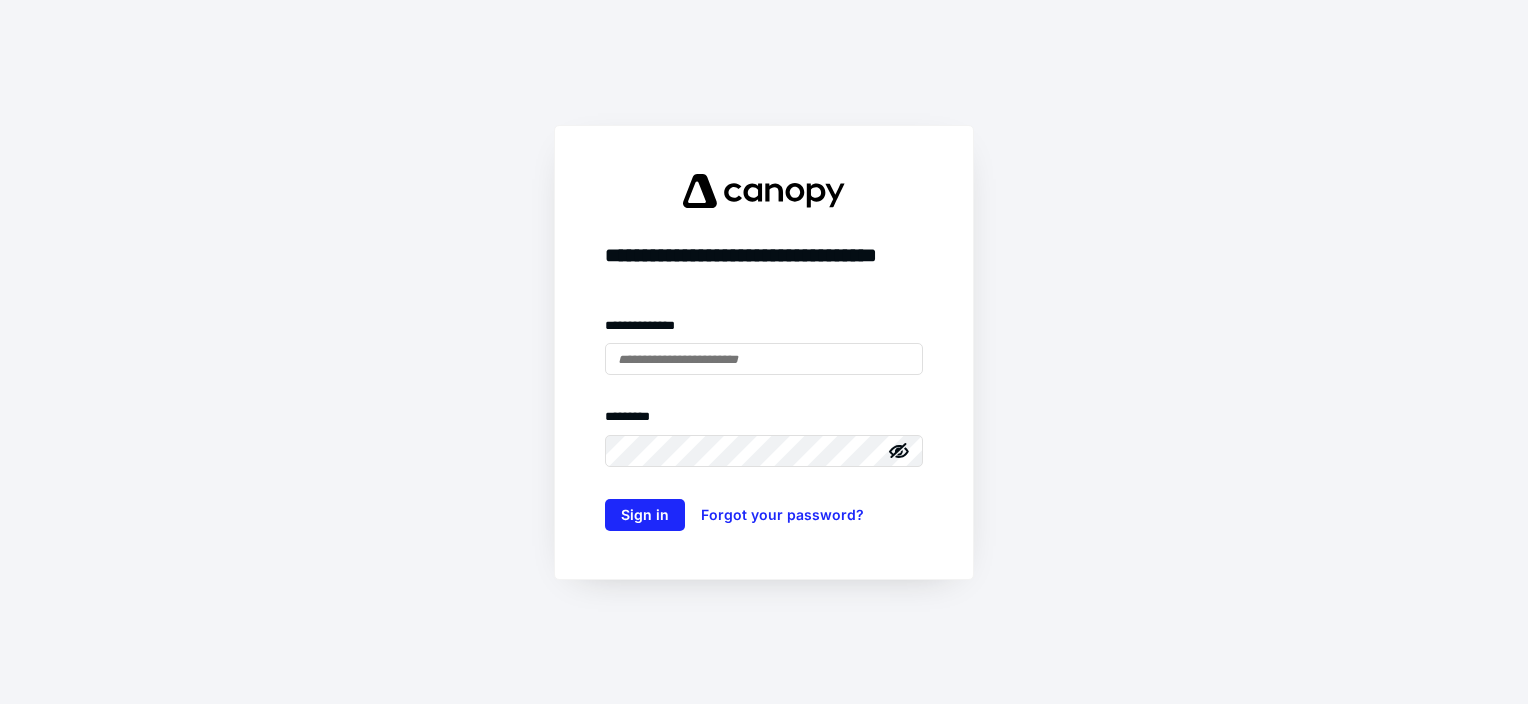 scroll, scrollTop: 0, scrollLeft: 0, axis: both 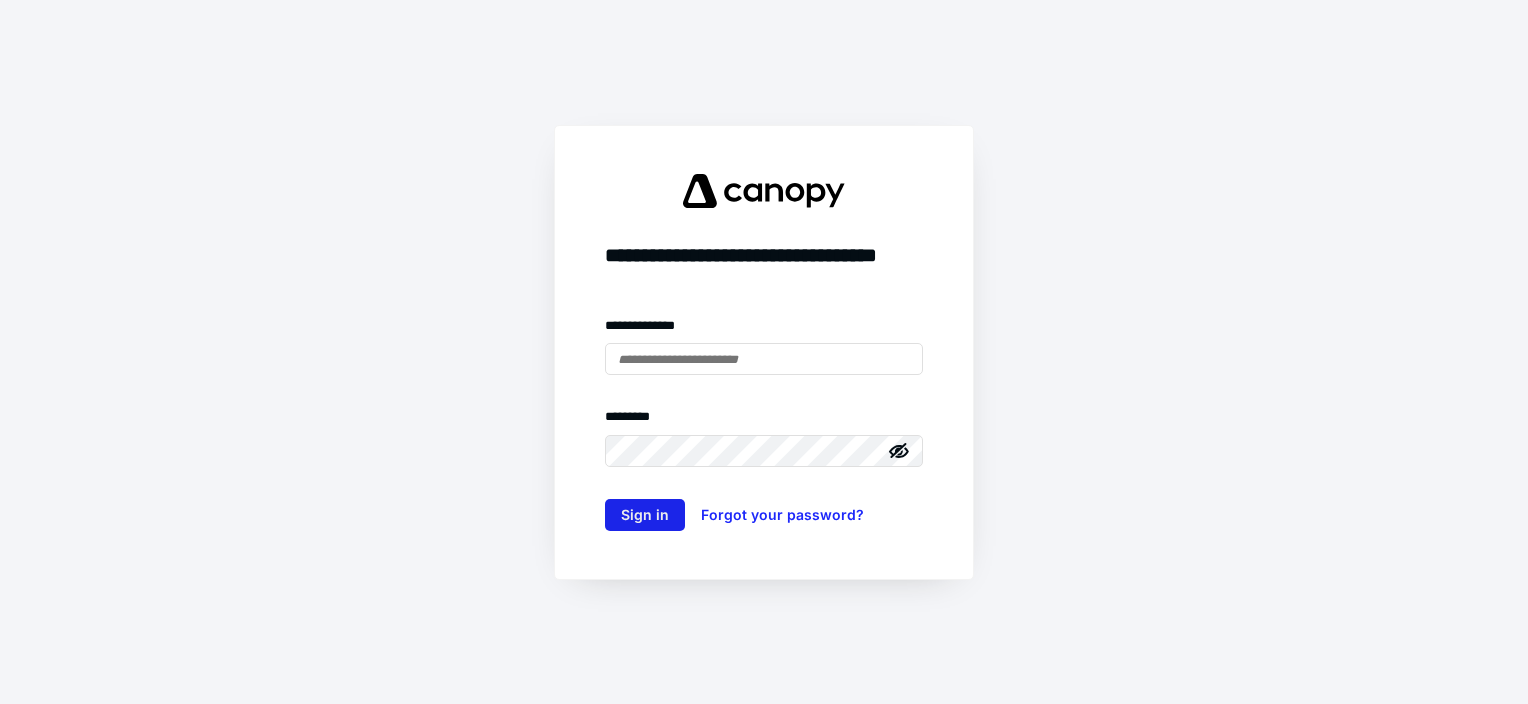 type on "**********" 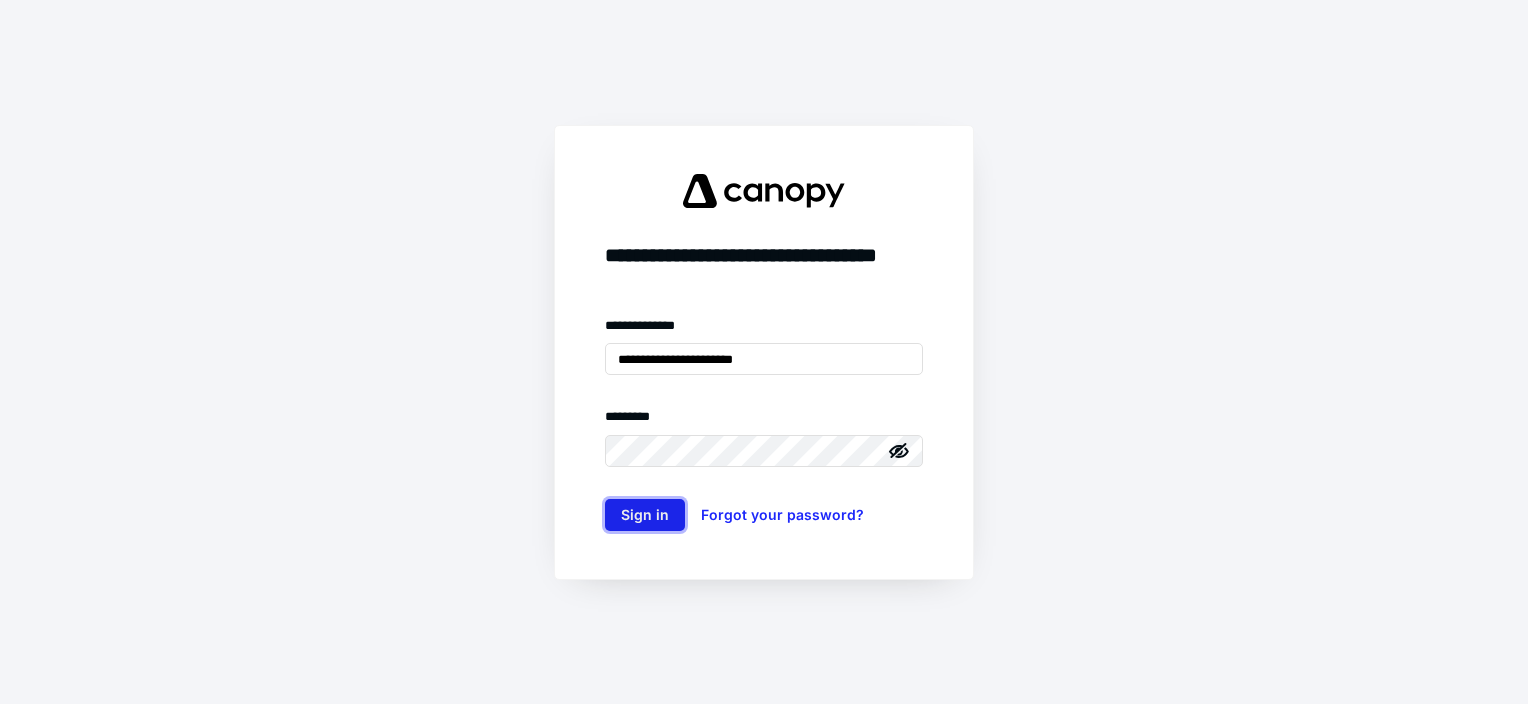click on "Sign in" at bounding box center [645, 515] 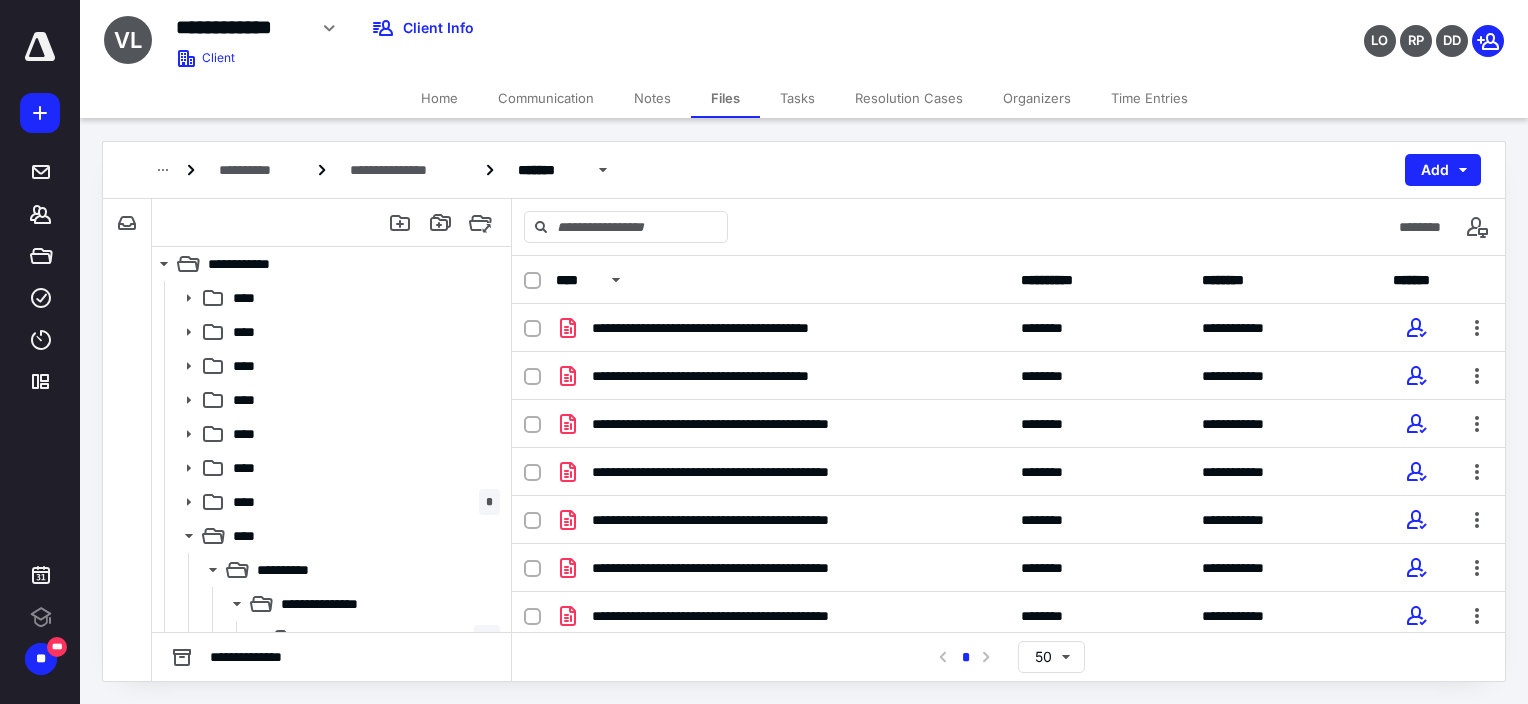 scroll, scrollTop: 0, scrollLeft: 0, axis: both 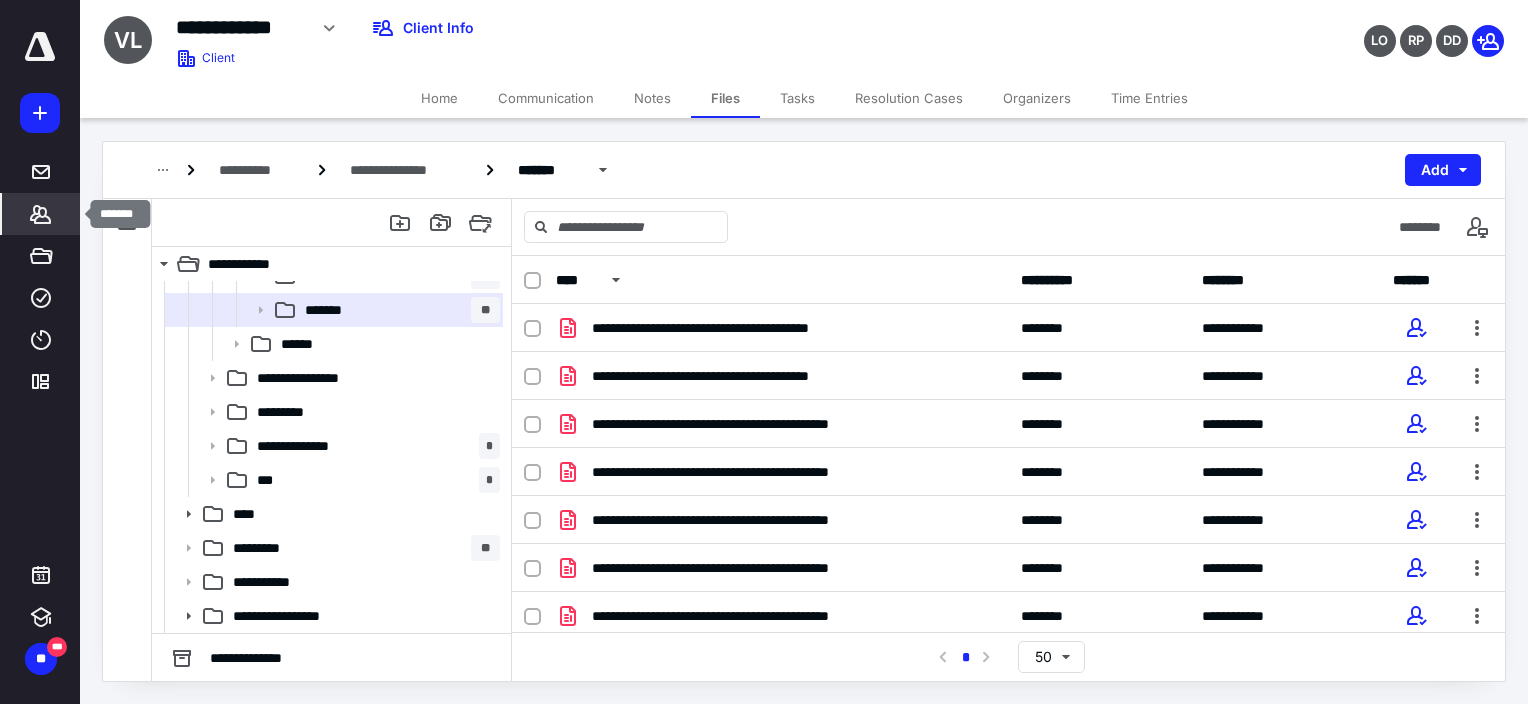 click 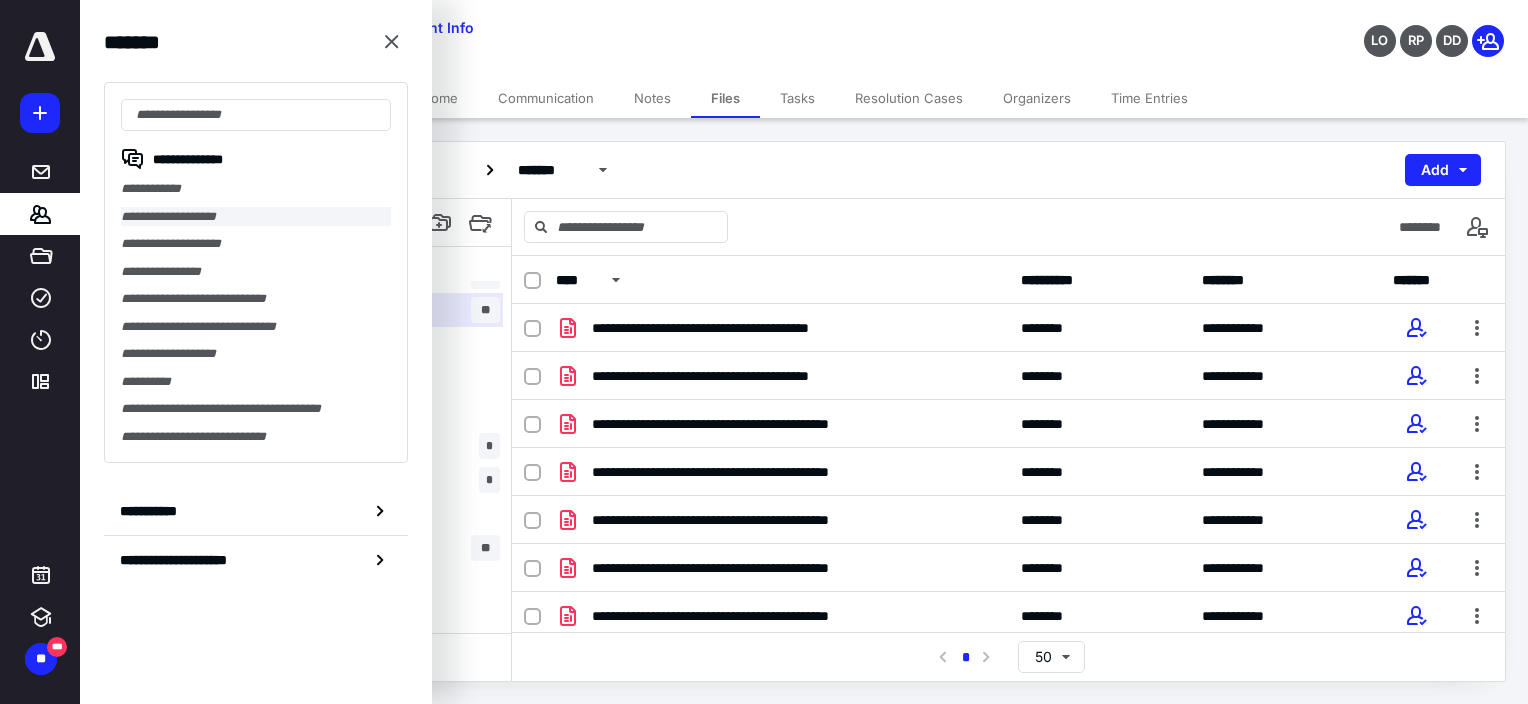 click on "**********" at bounding box center [256, 217] 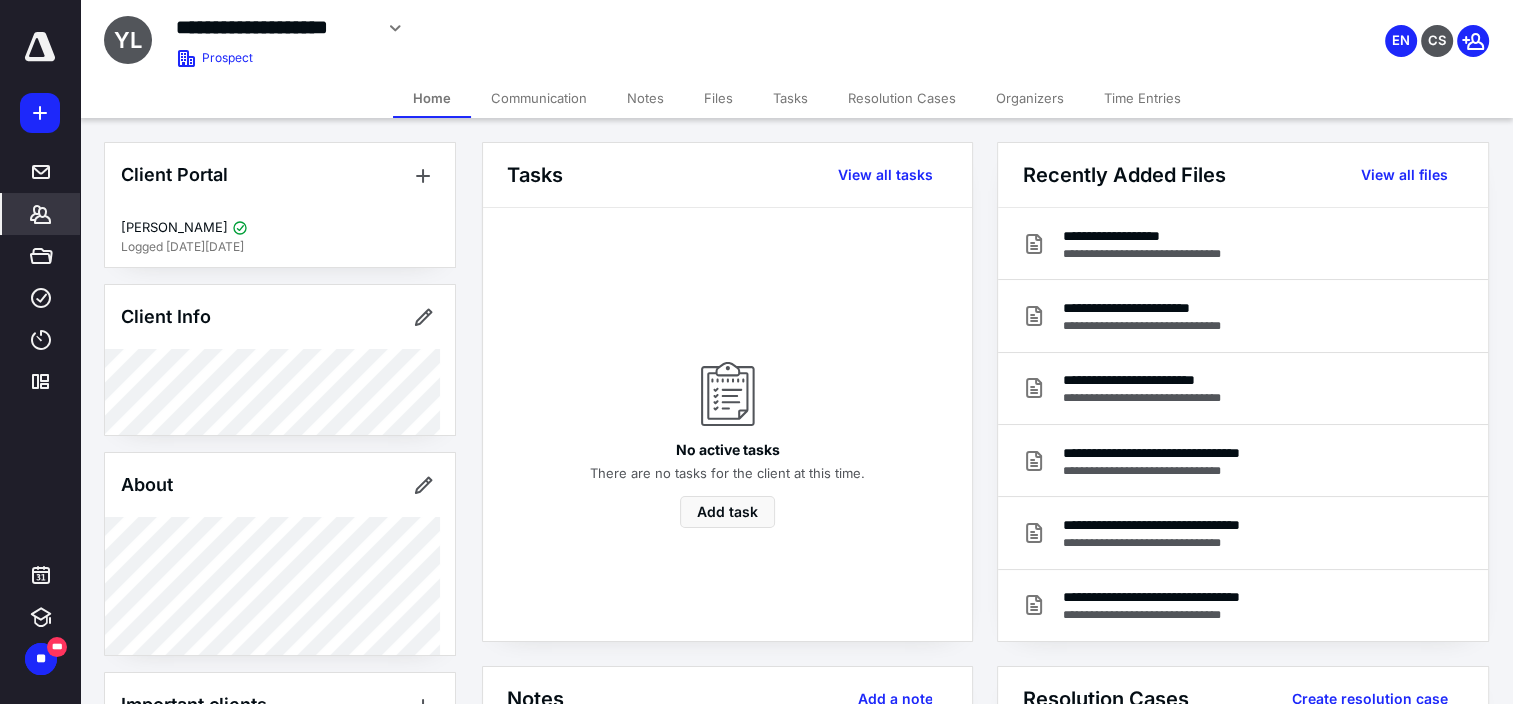 click on "Files" at bounding box center [718, 98] 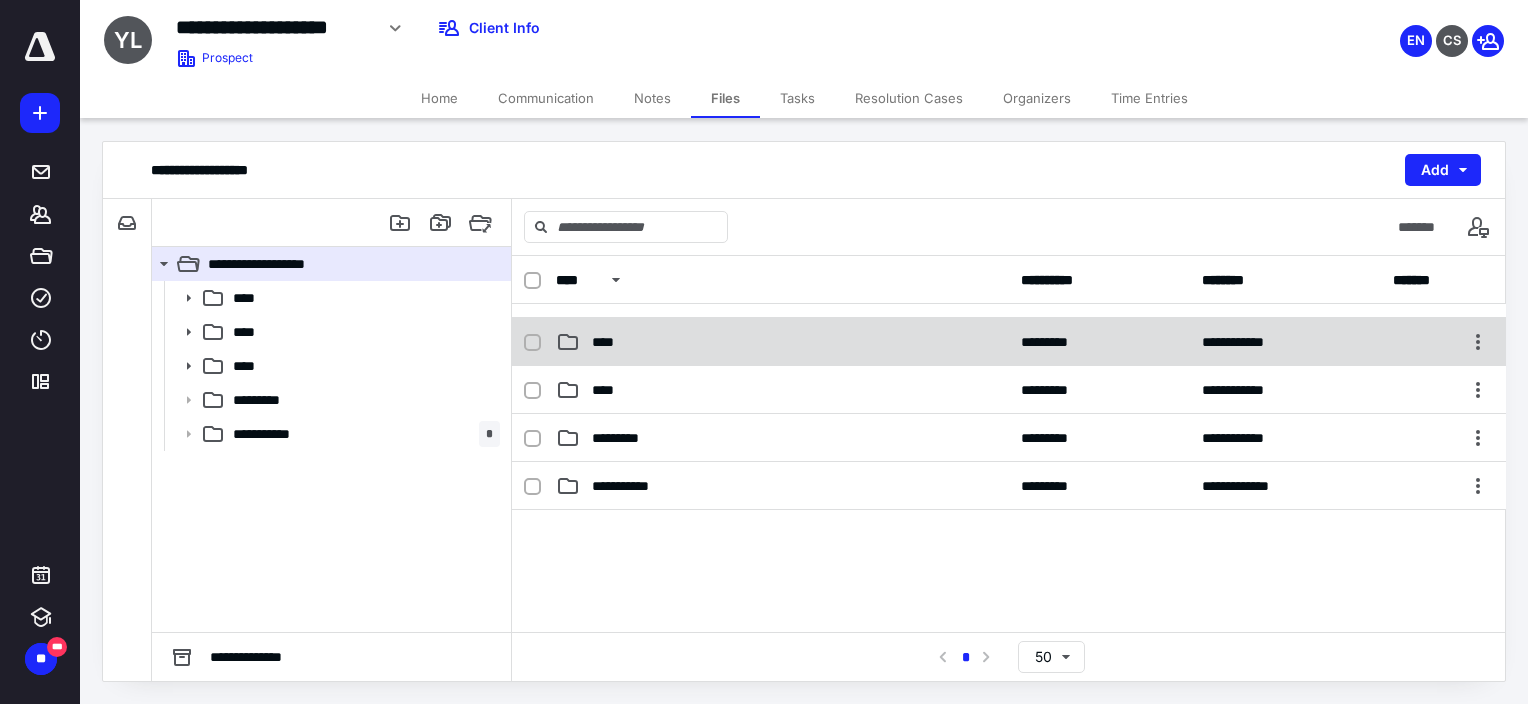 scroll, scrollTop: 0, scrollLeft: 0, axis: both 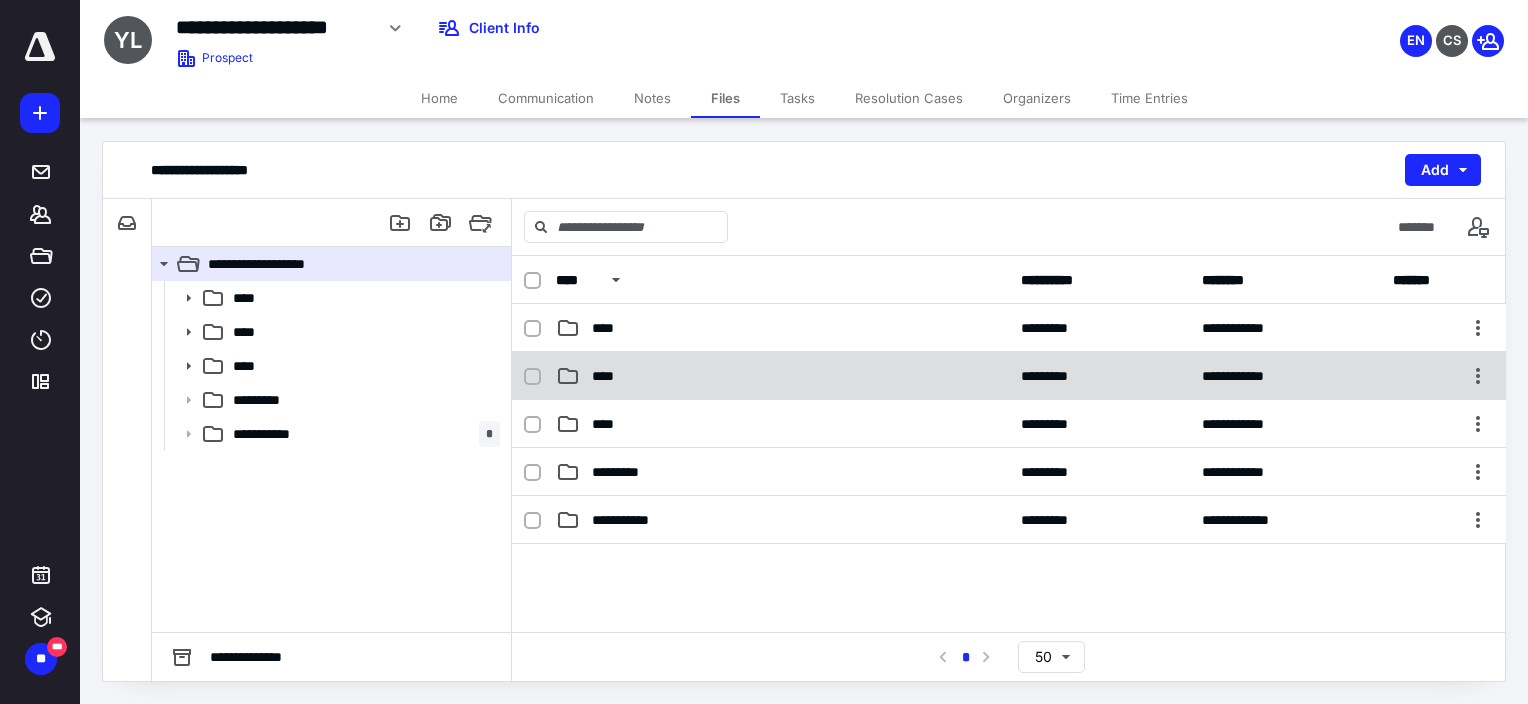 click on "****" at bounding box center [782, 376] 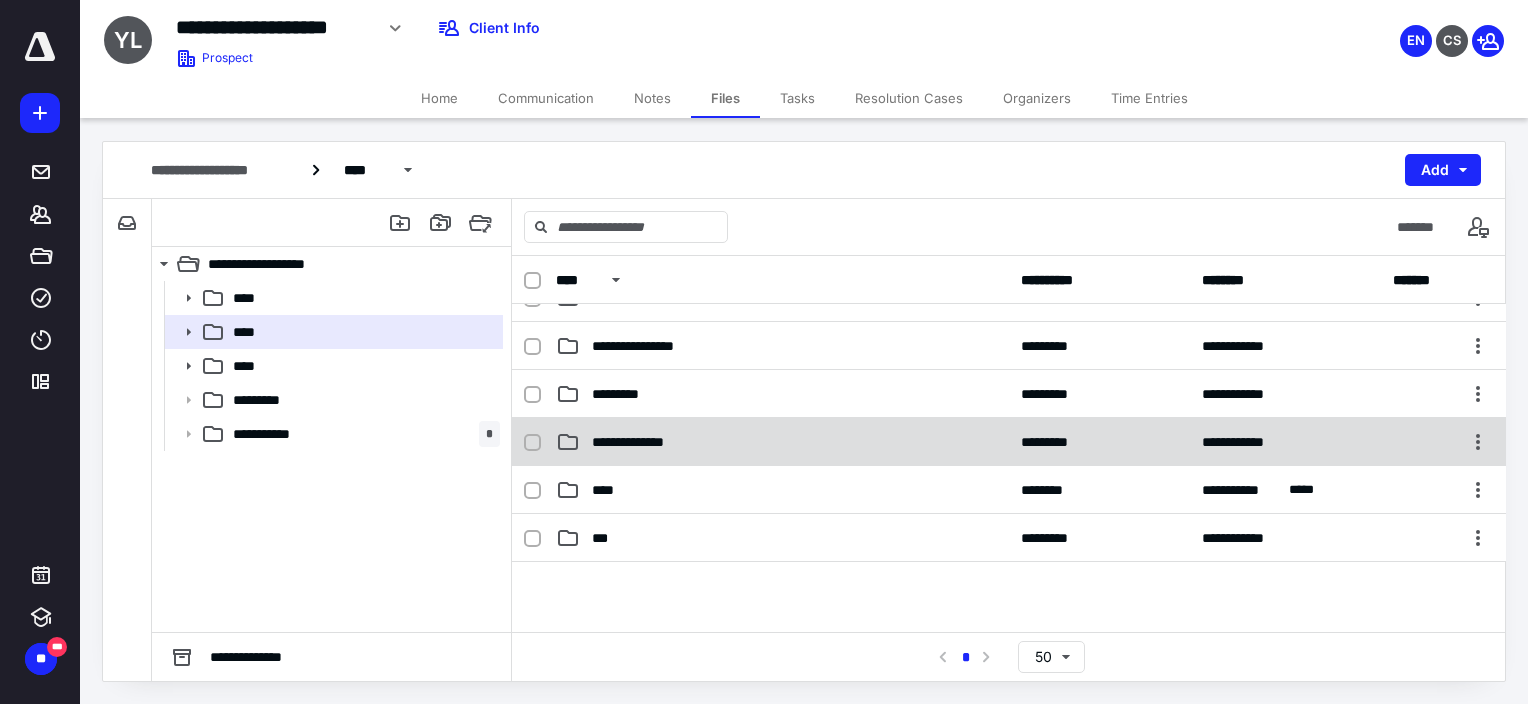 scroll, scrollTop: 0, scrollLeft: 0, axis: both 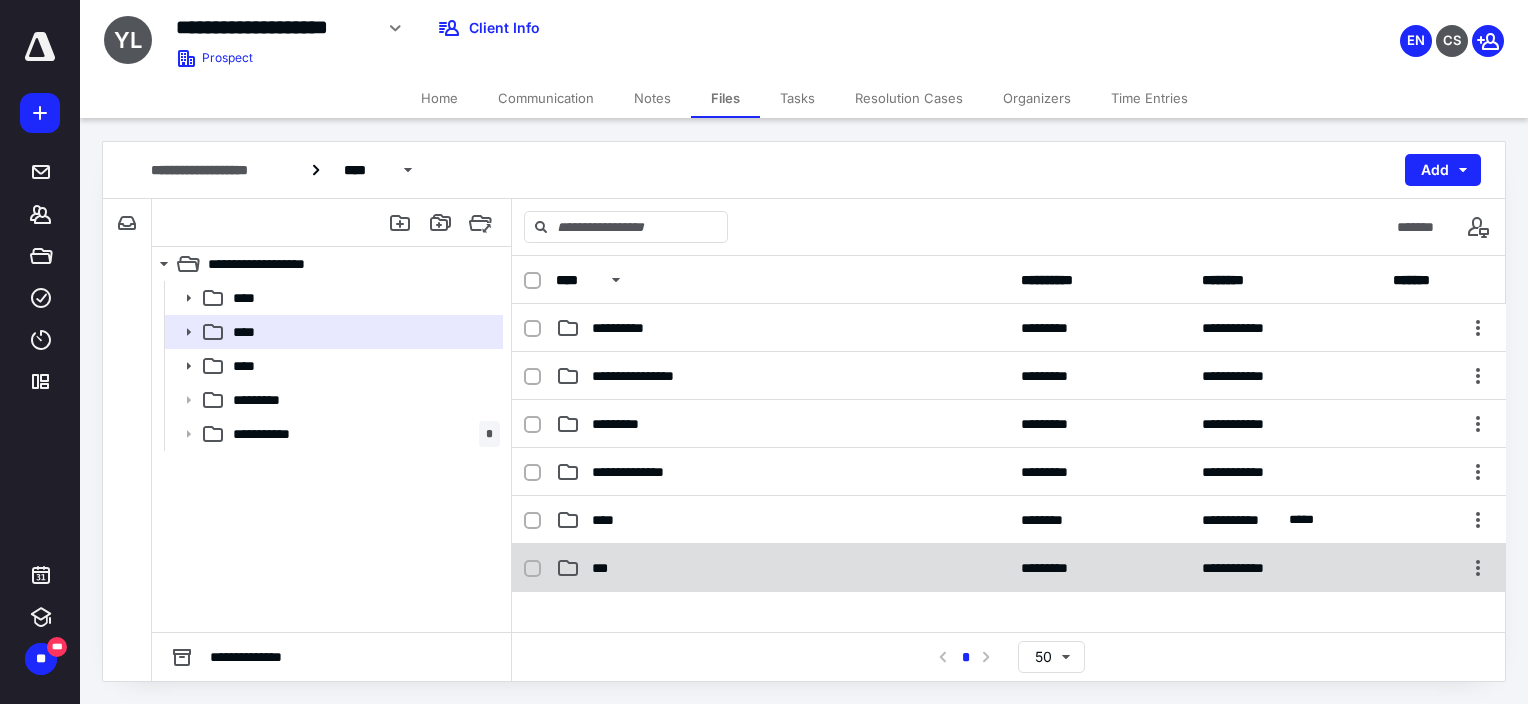 click on "***" at bounding box center (782, 568) 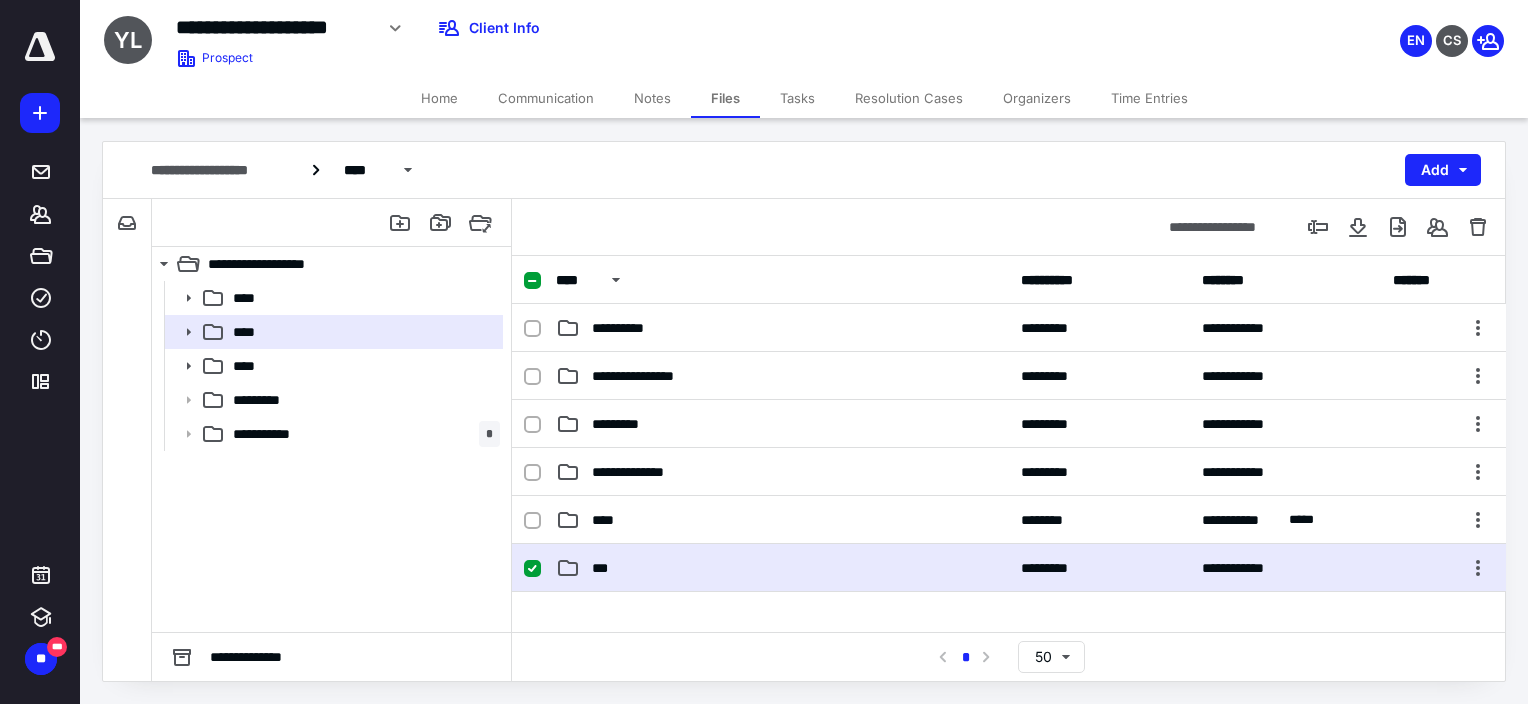 click on "***" at bounding box center [782, 568] 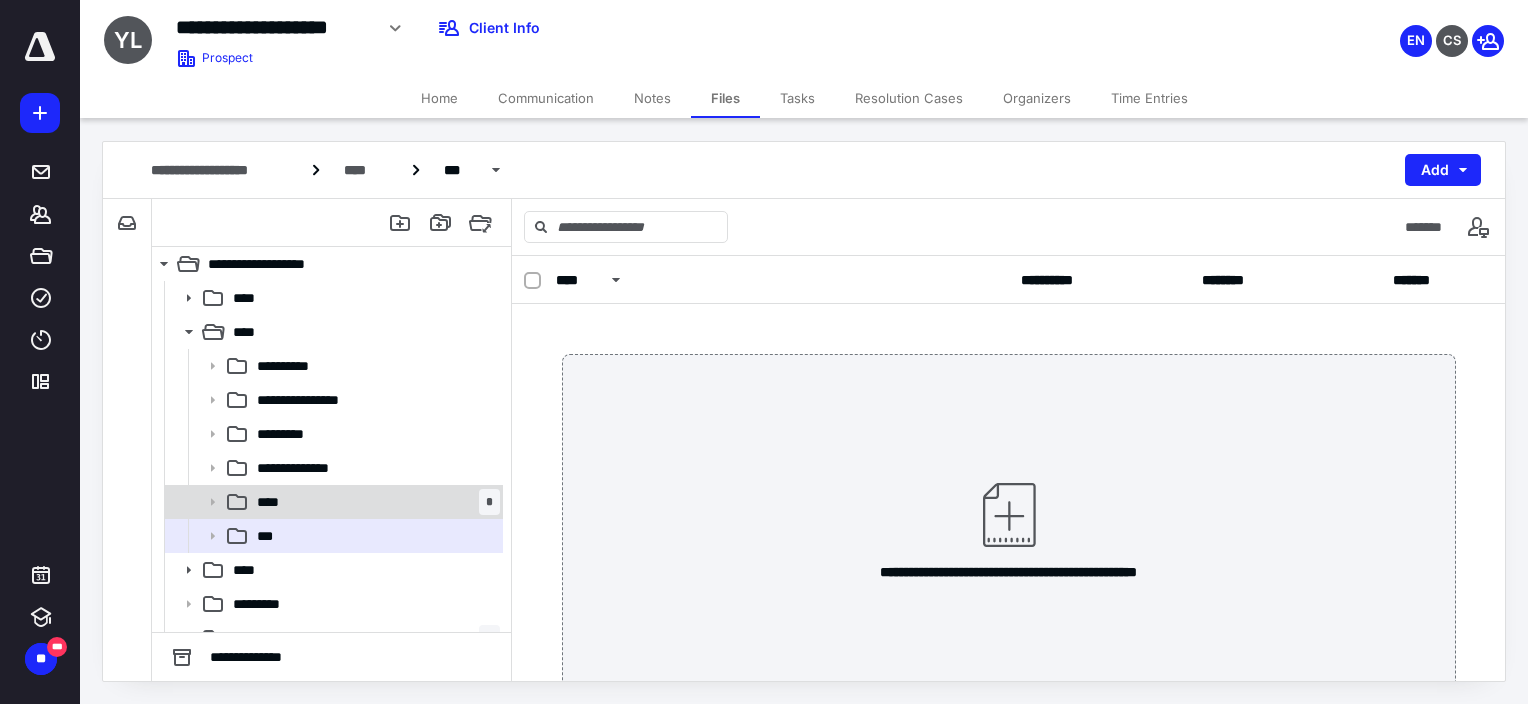 click on "****" at bounding box center [274, 502] 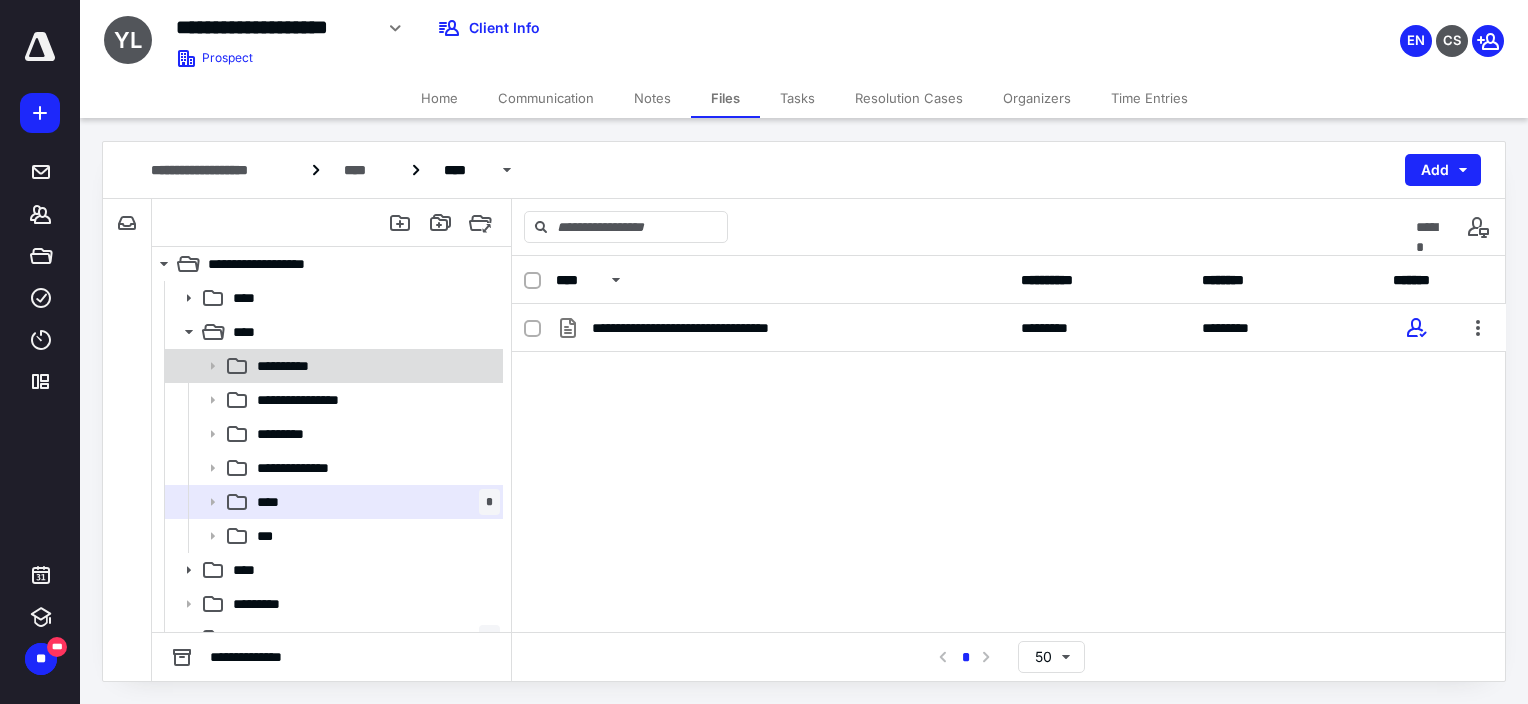 click on "**********" at bounding box center [374, 366] 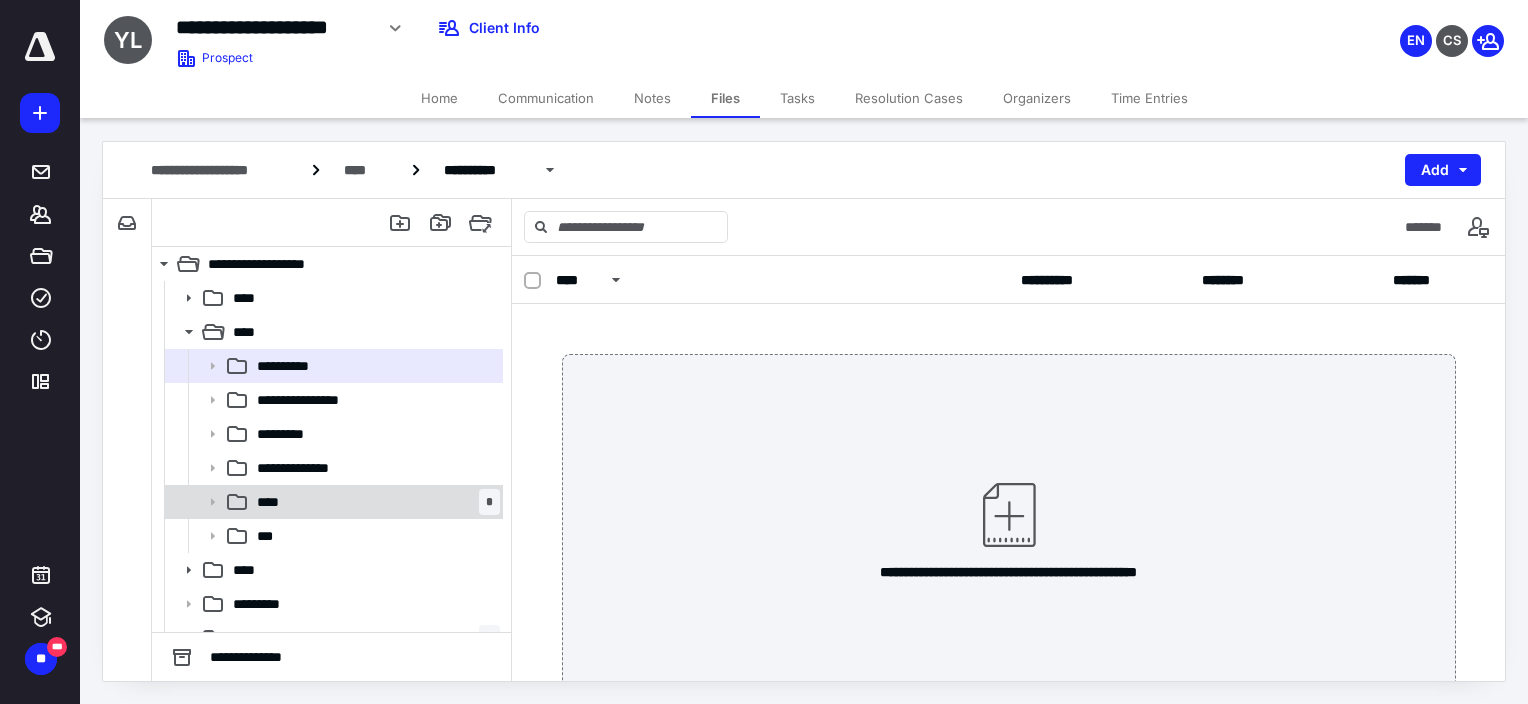 click on "**** *" at bounding box center [374, 502] 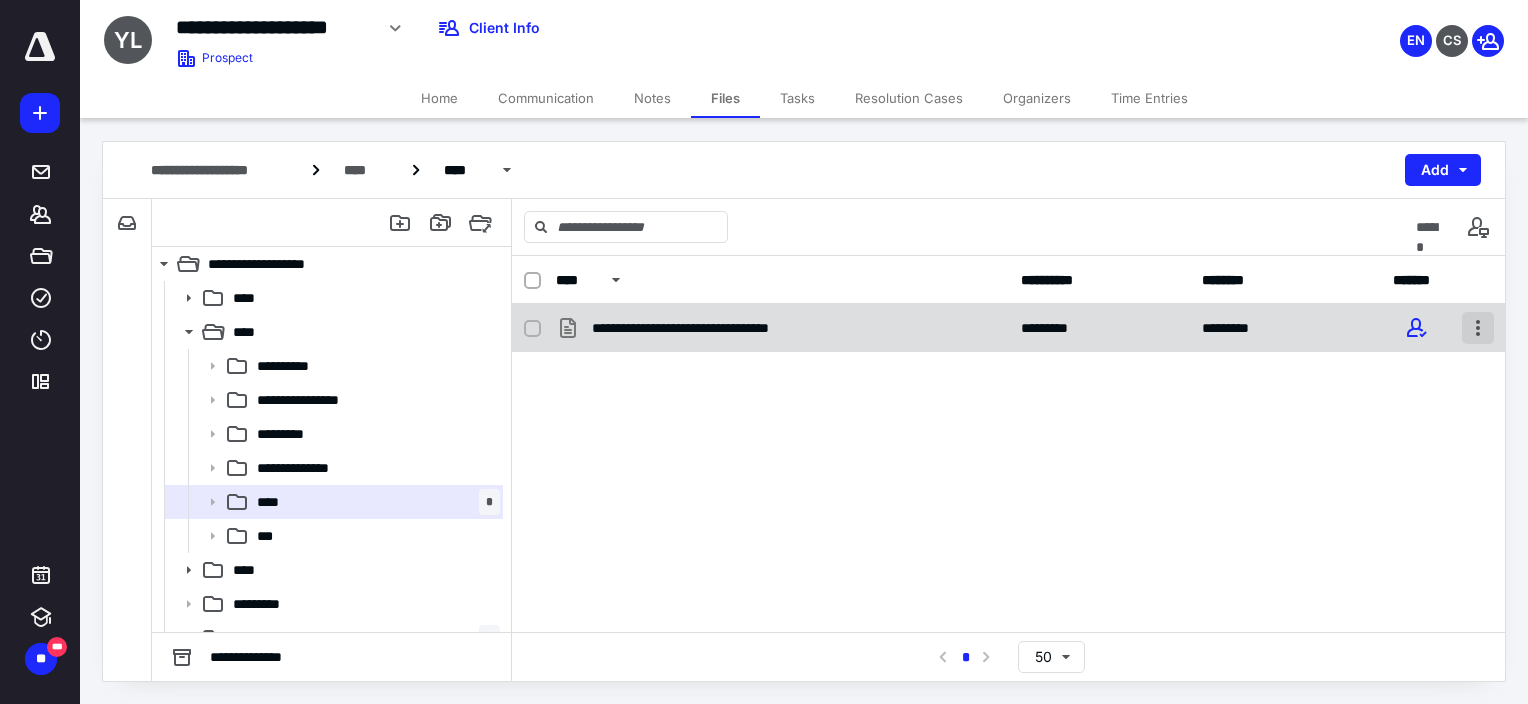 click at bounding box center (1478, 328) 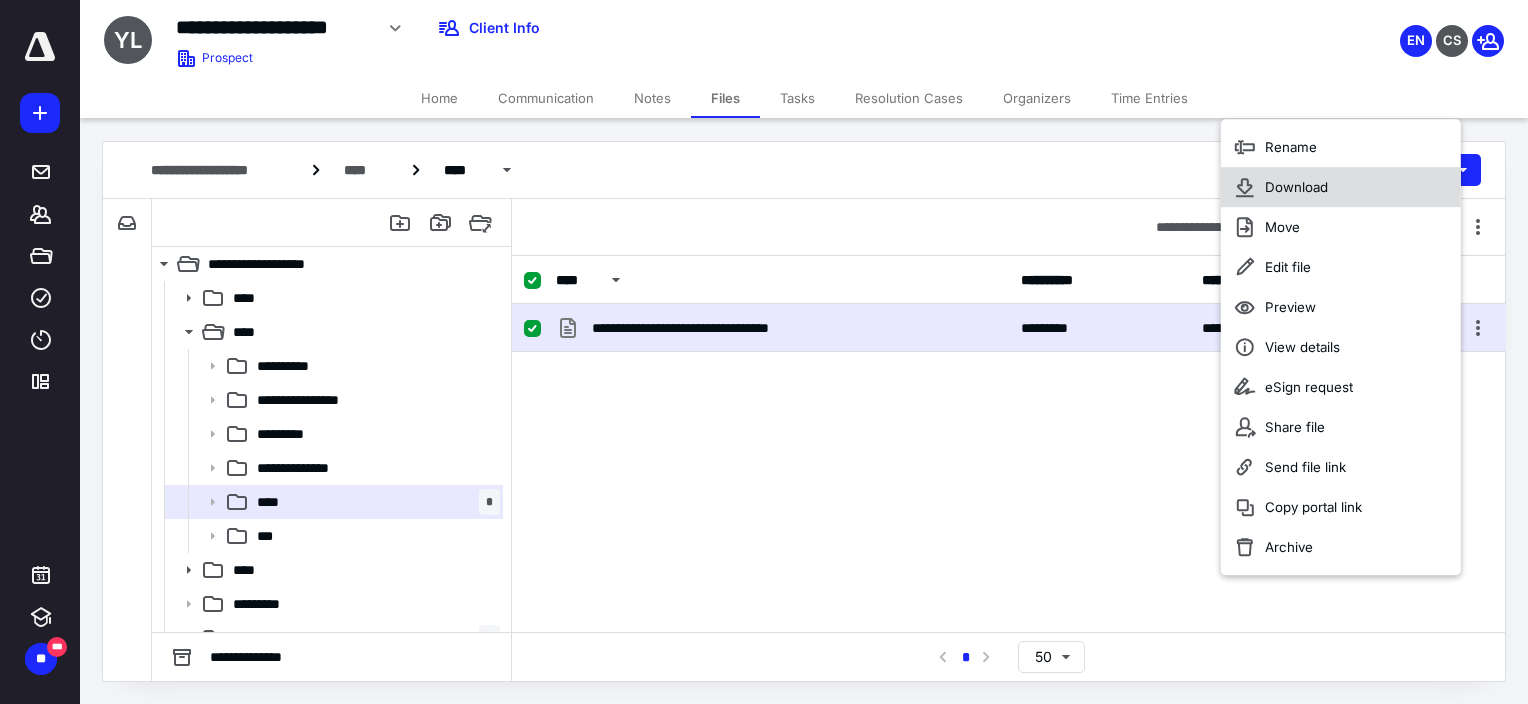 click on "Download" at bounding box center [1296, 187] 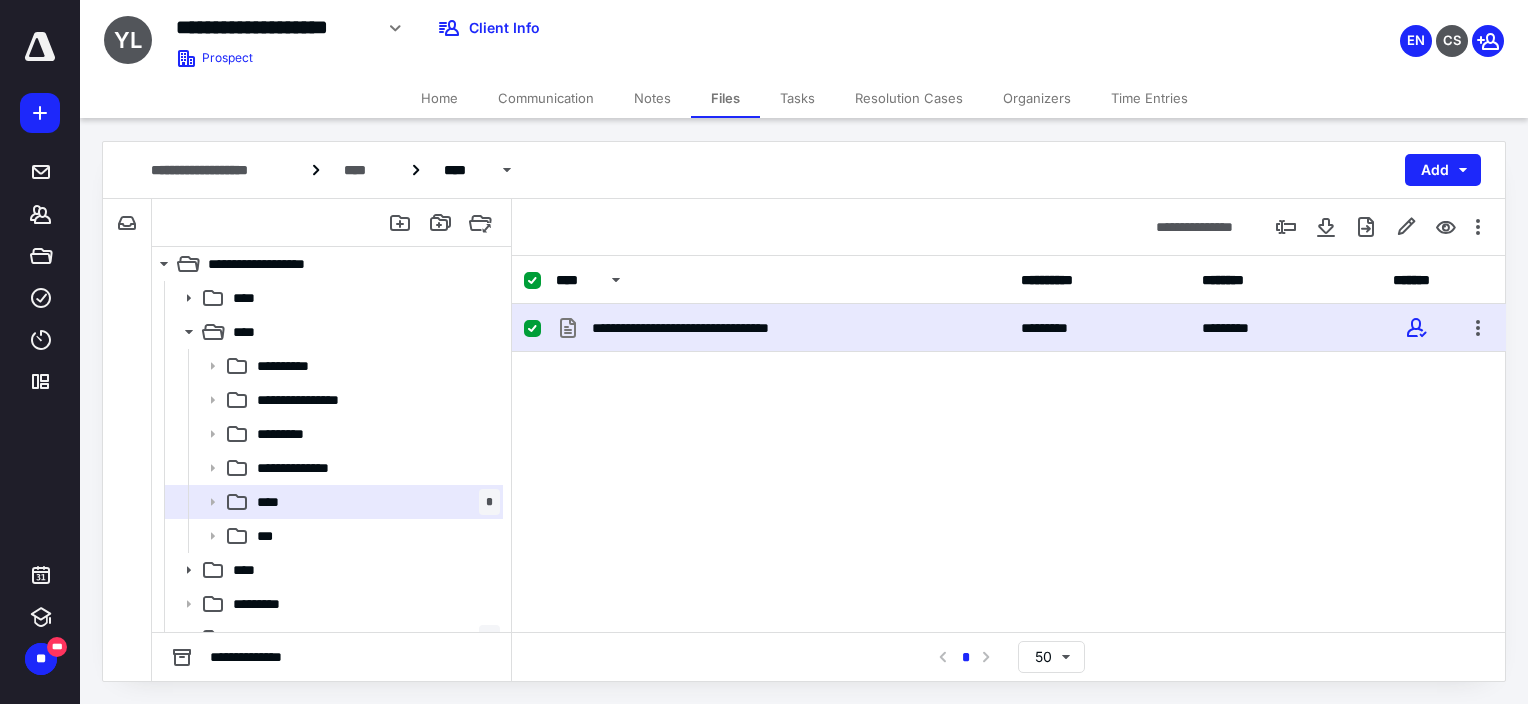 drag, startPoint x: 656, startPoint y: 404, endPoint x: 652, endPoint y: 383, distance: 21.377558 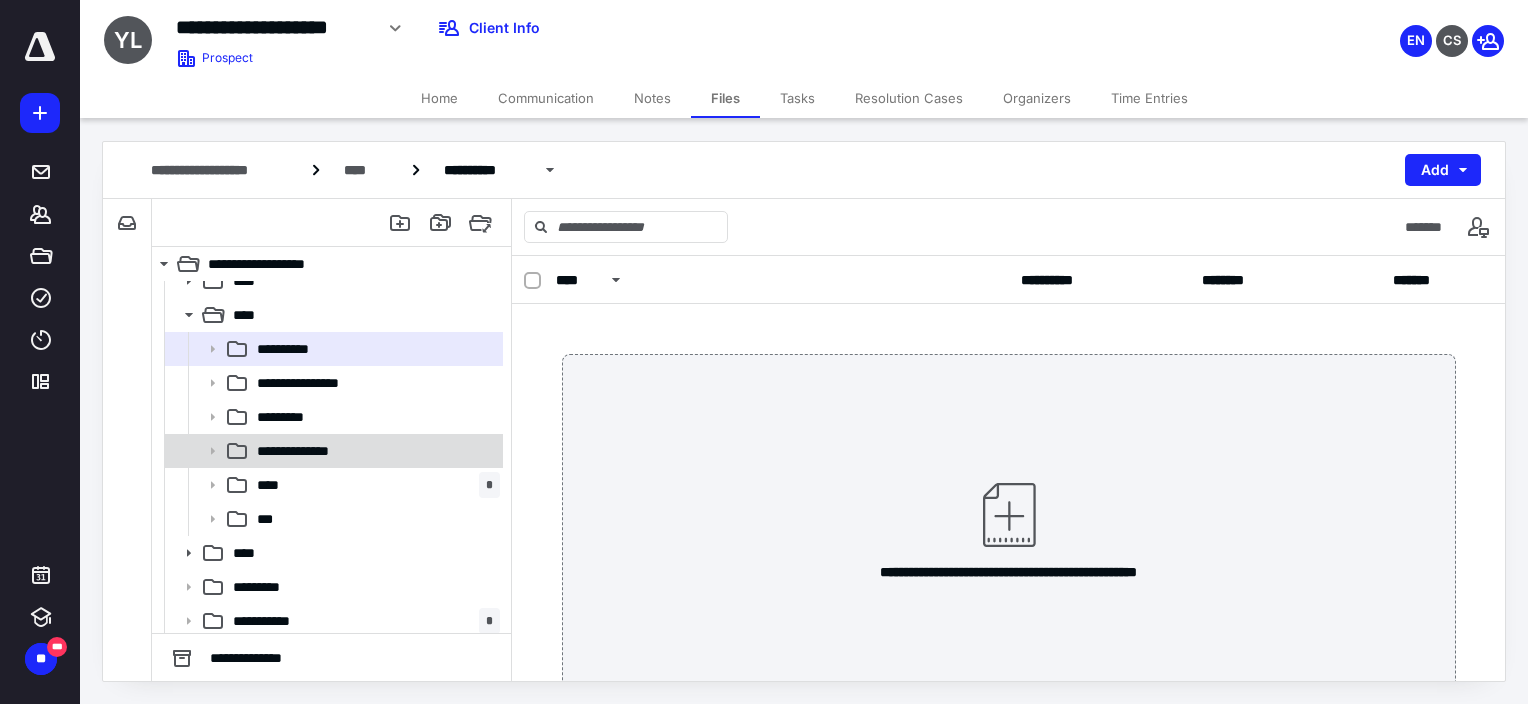 scroll, scrollTop: 21, scrollLeft: 0, axis: vertical 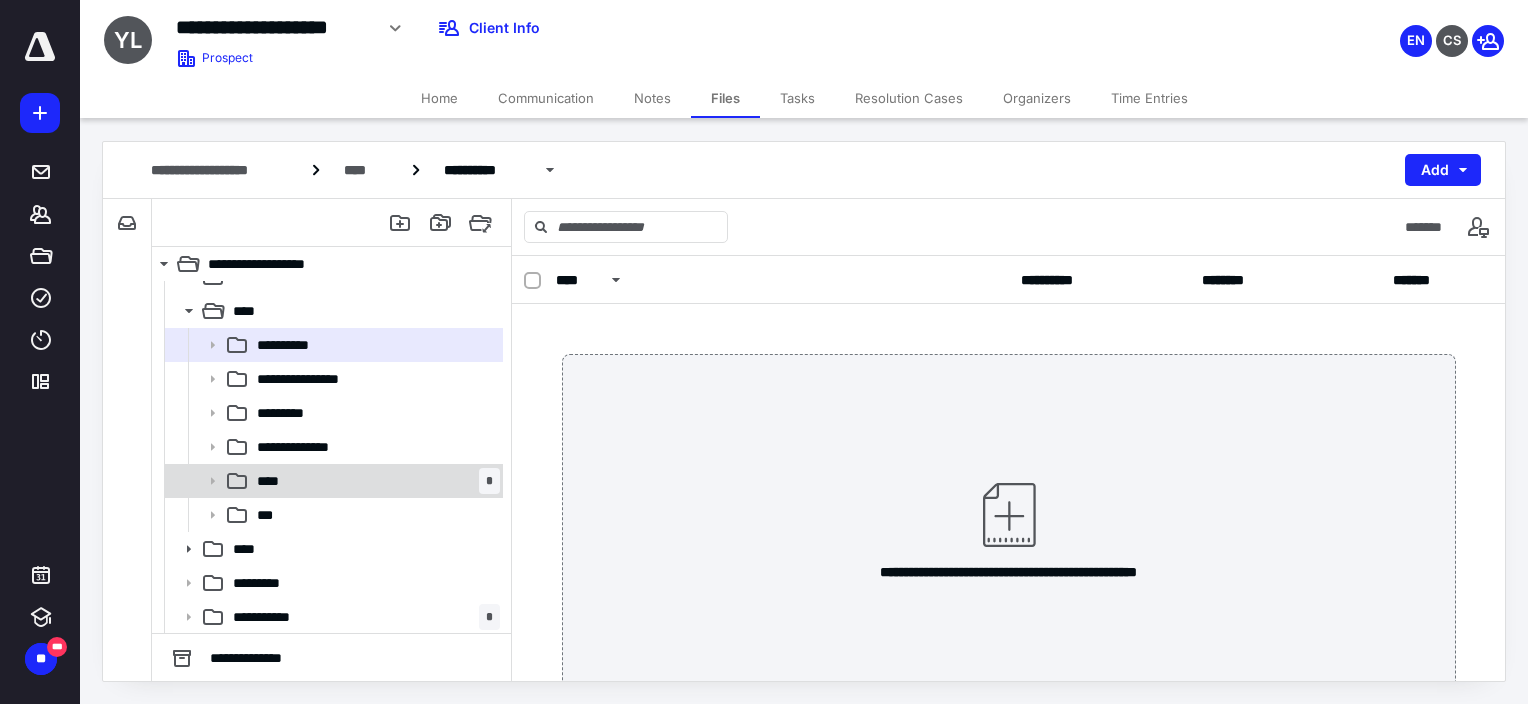 click on "**** *" at bounding box center [374, 481] 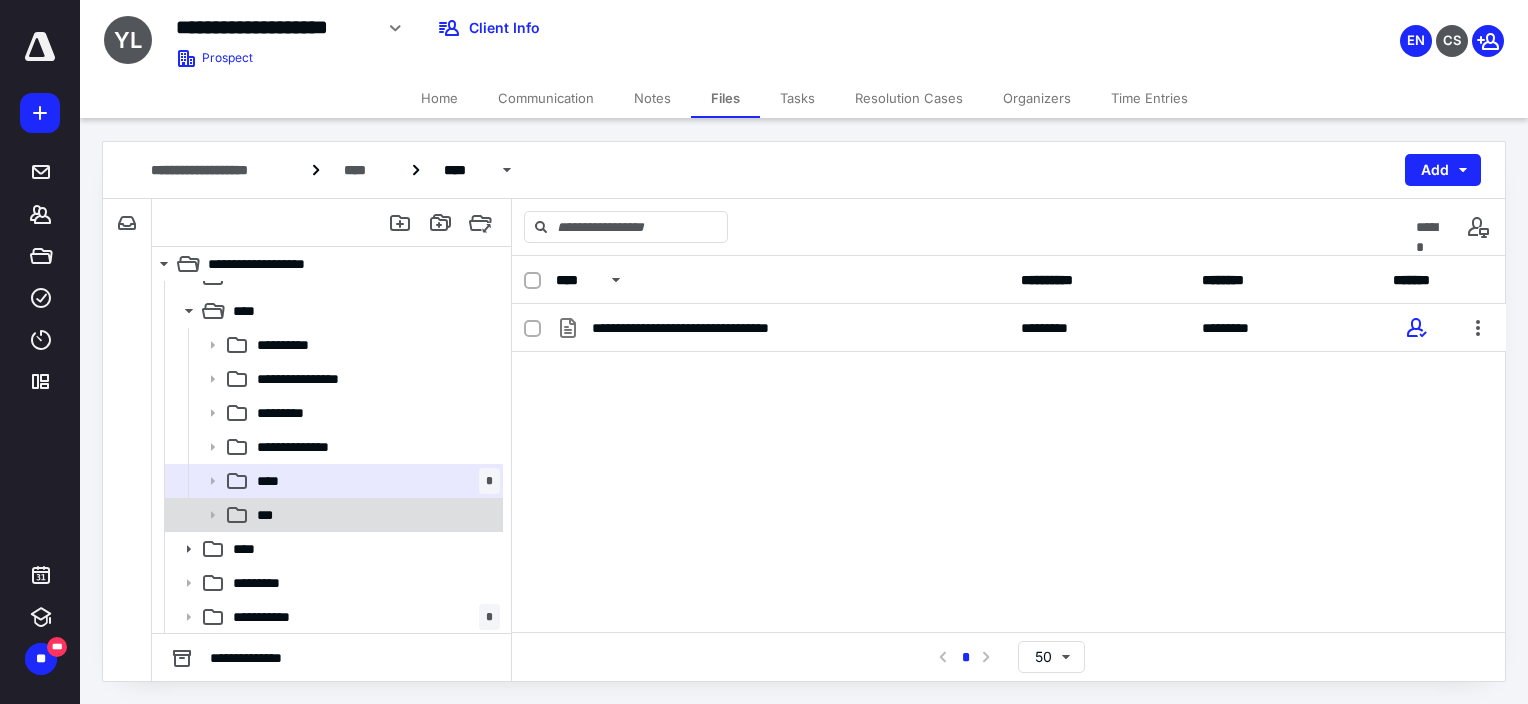 click on "***" at bounding box center (374, 515) 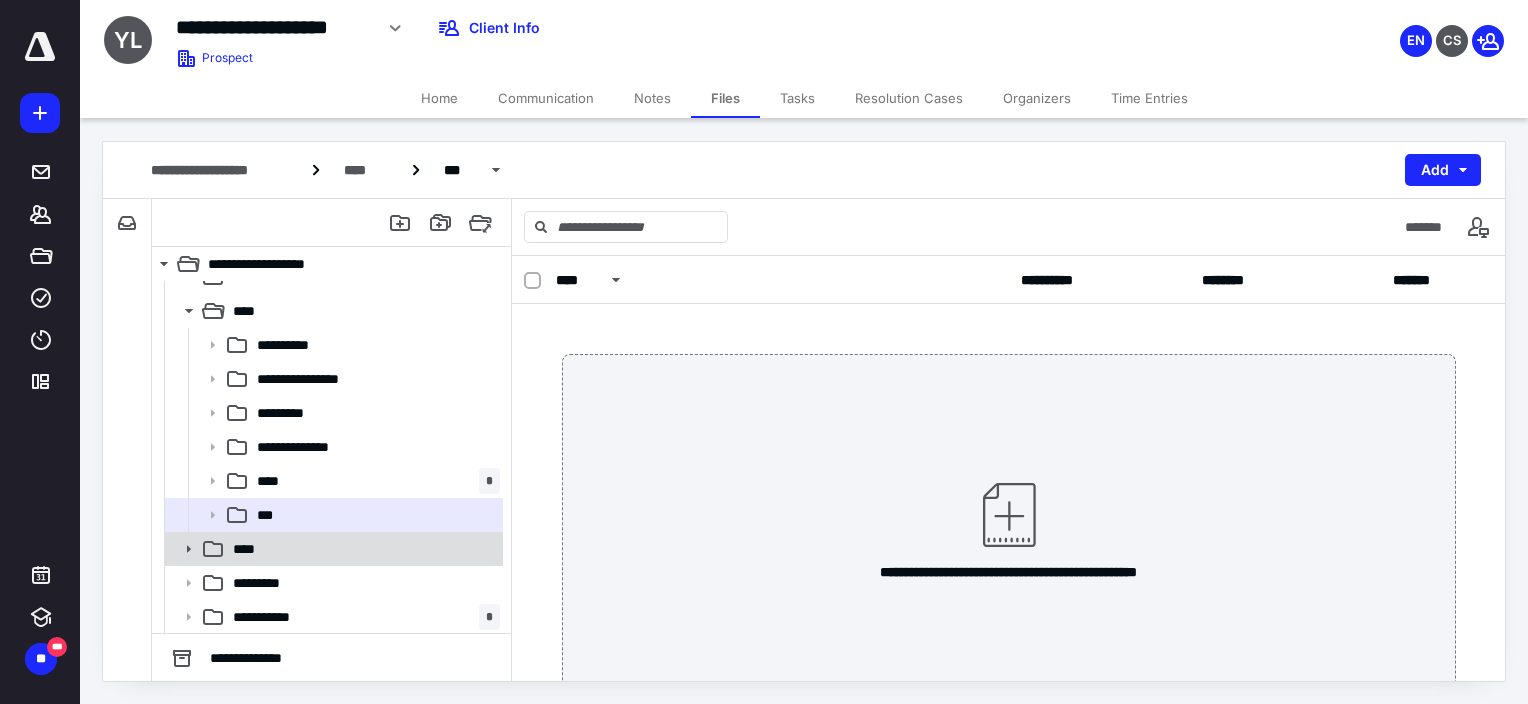 click on "****" at bounding box center [332, 549] 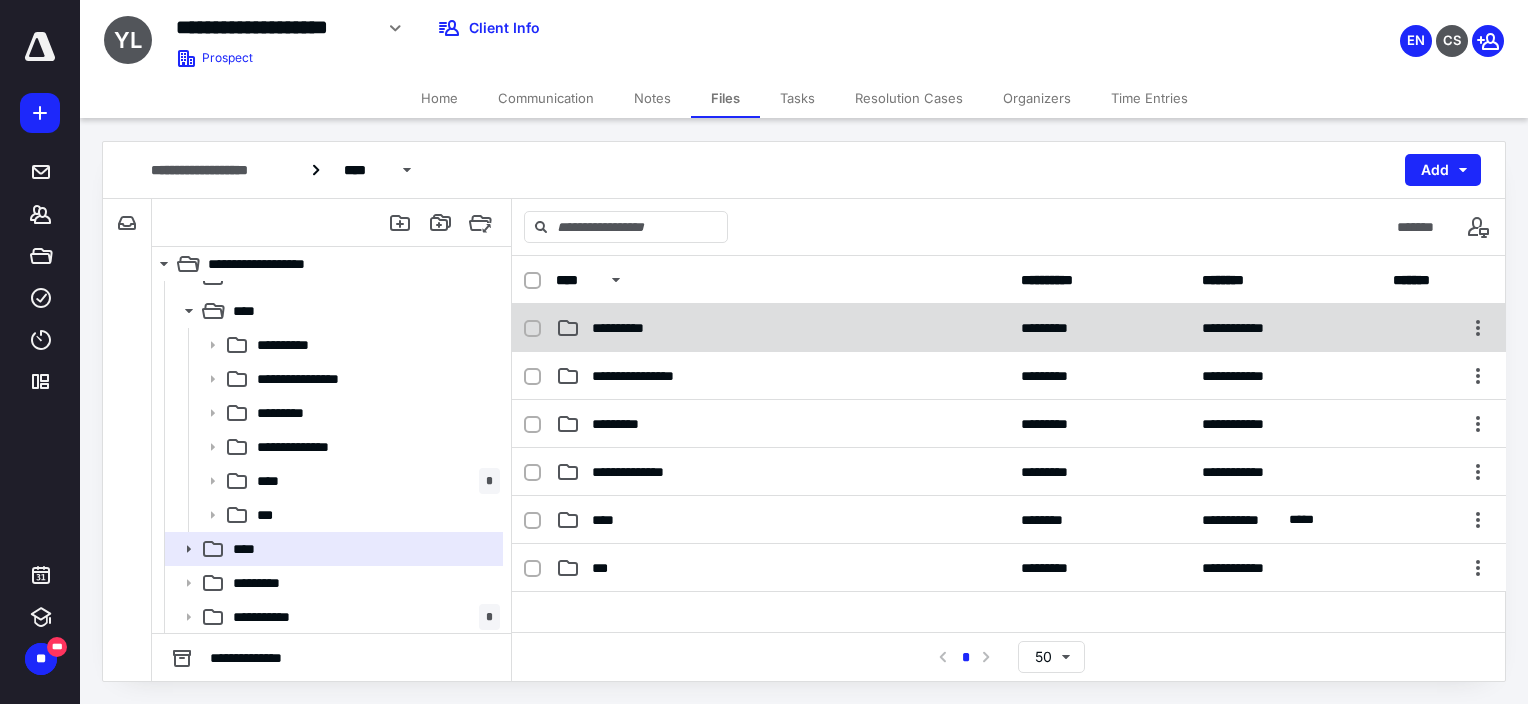 click on "**********" at bounding box center [782, 328] 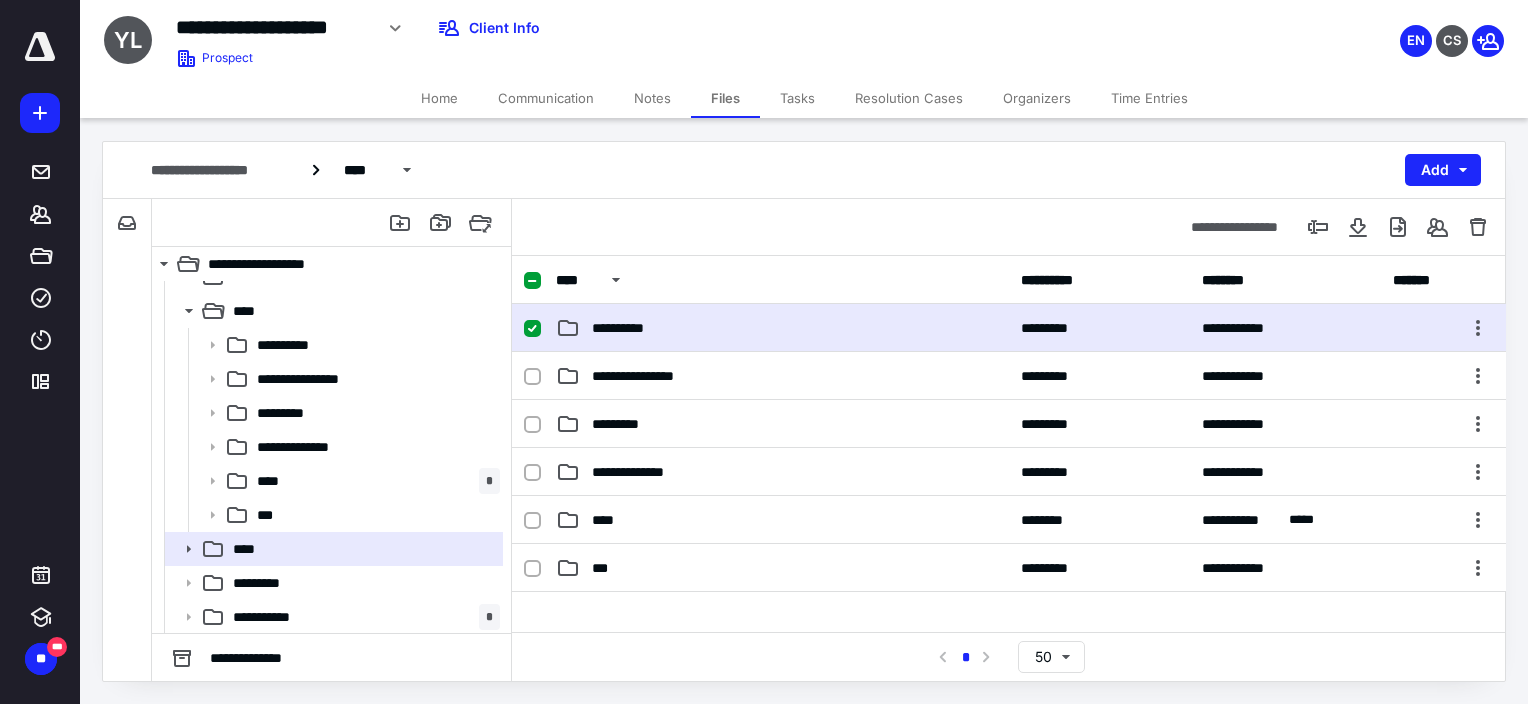 click on "**********" at bounding box center [782, 328] 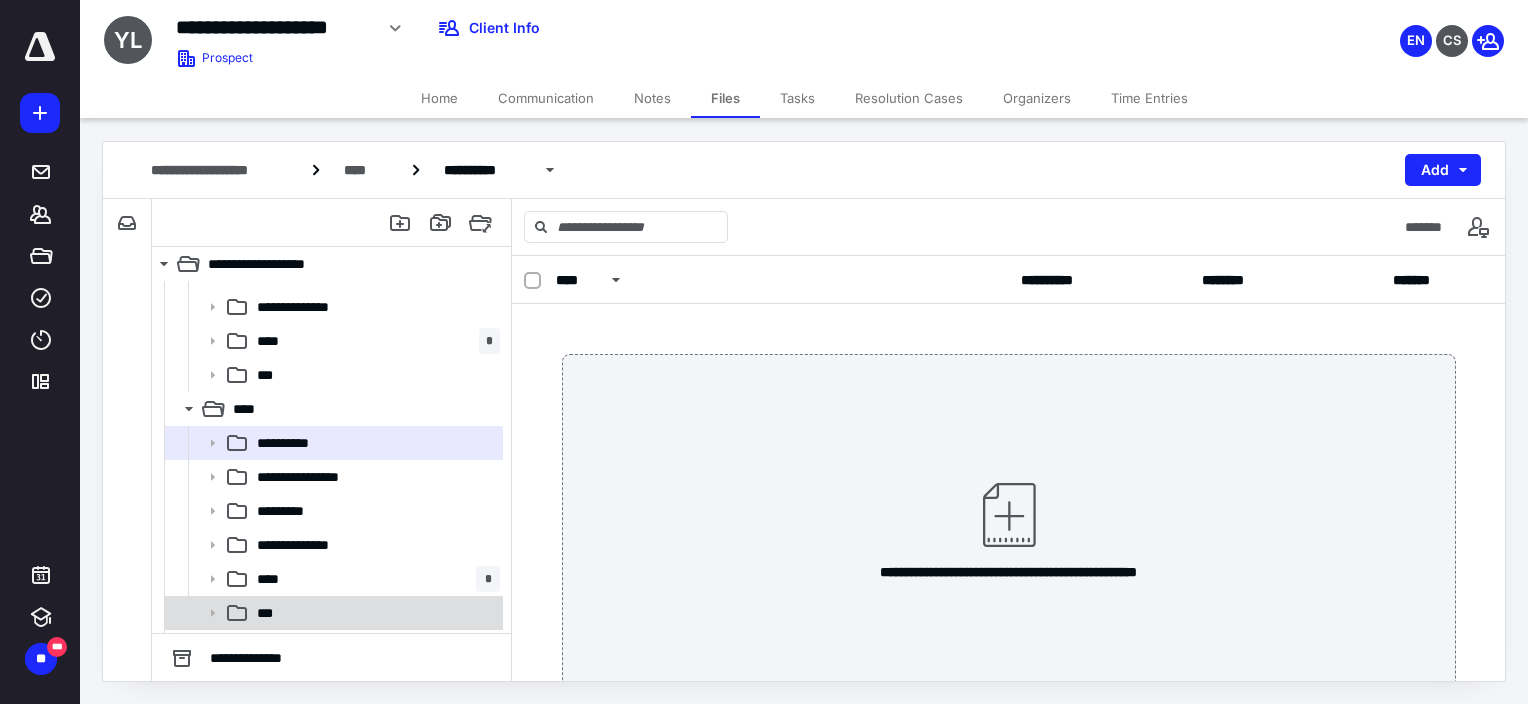 scroll, scrollTop: 221, scrollLeft: 0, axis: vertical 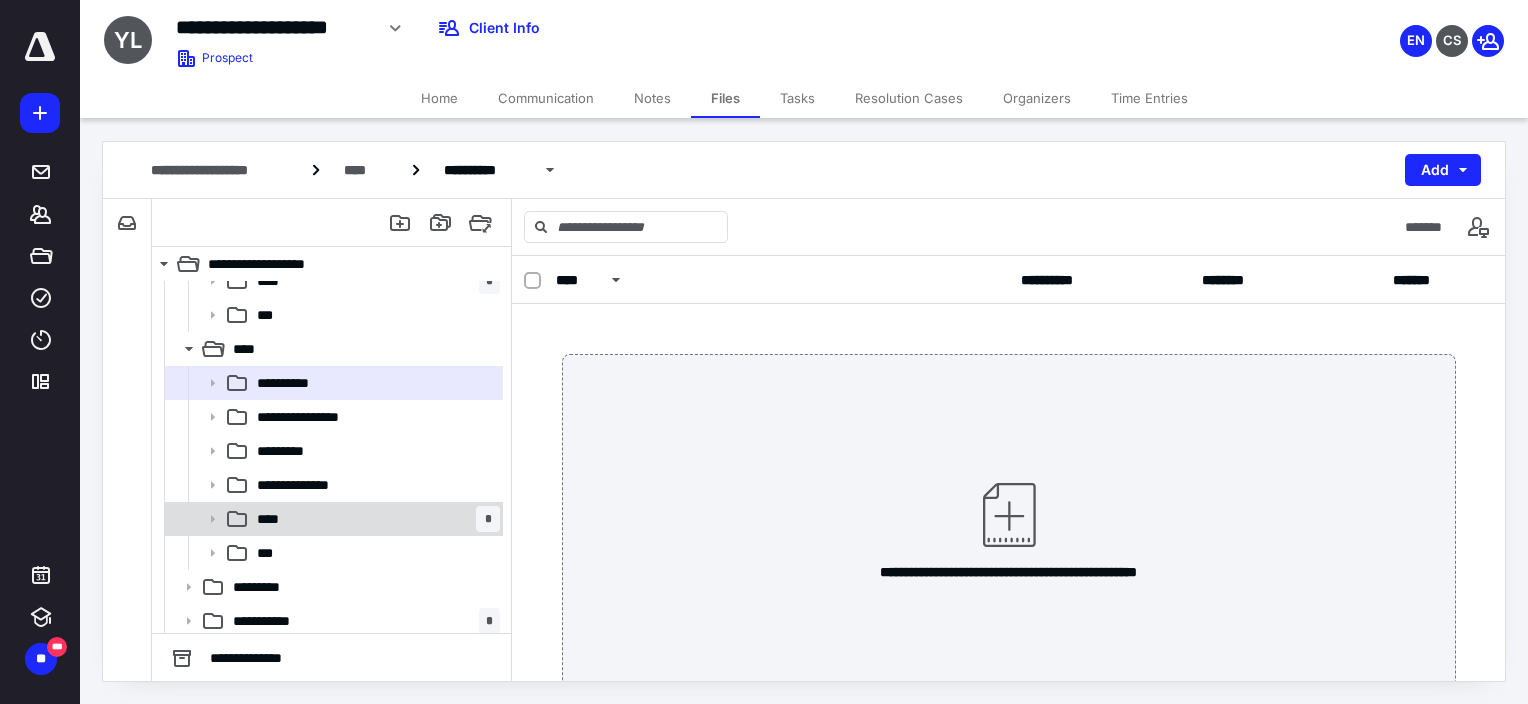 click on "**** *" at bounding box center (374, 519) 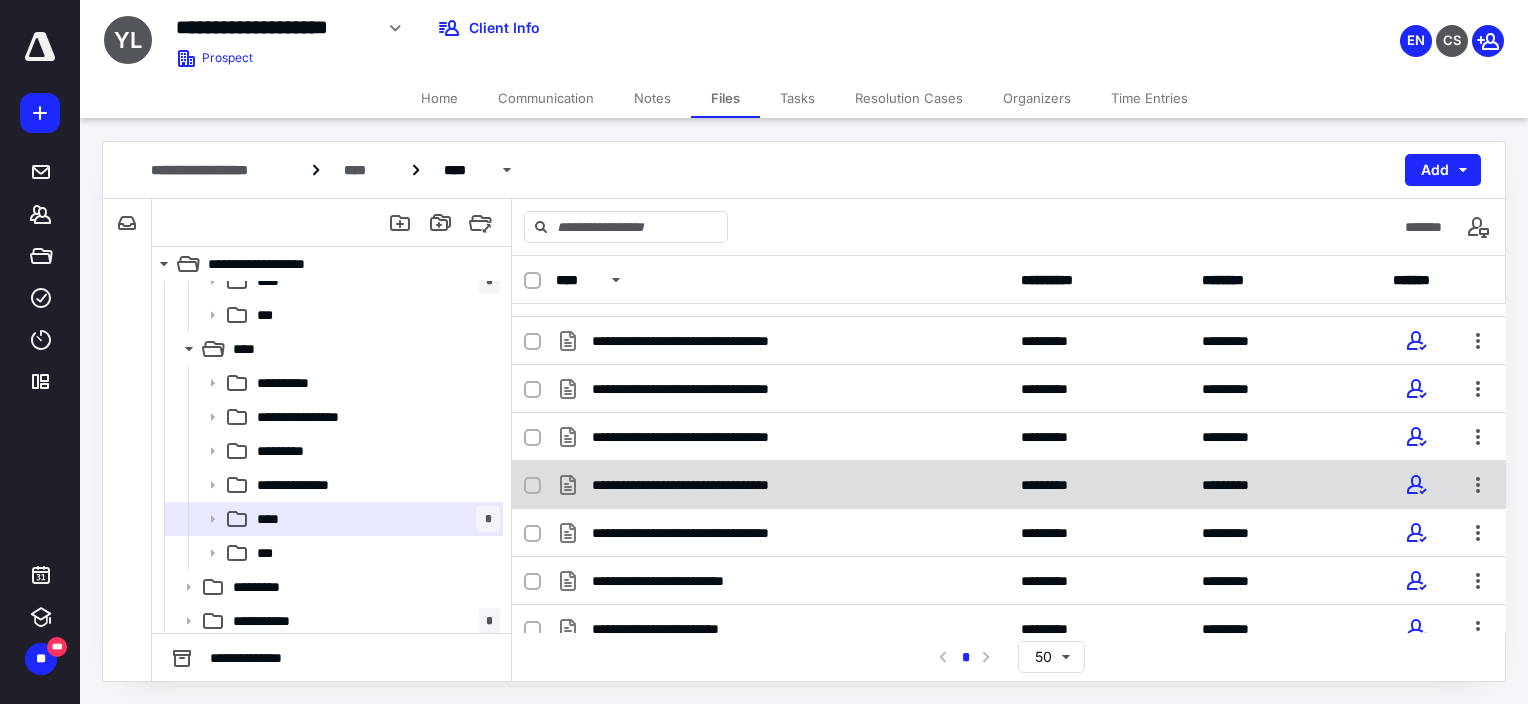 scroll, scrollTop: 53, scrollLeft: 0, axis: vertical 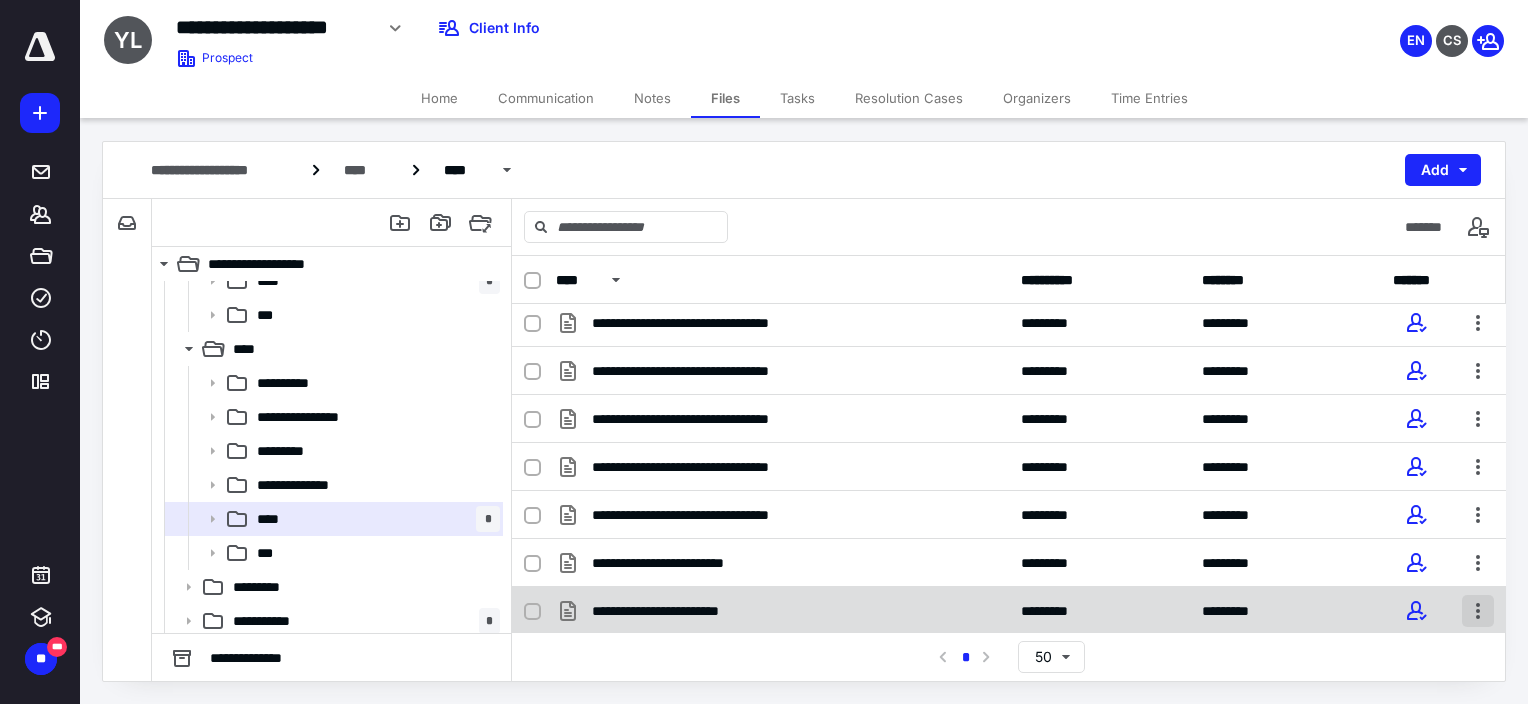 click at bounding box center (1478, 611) 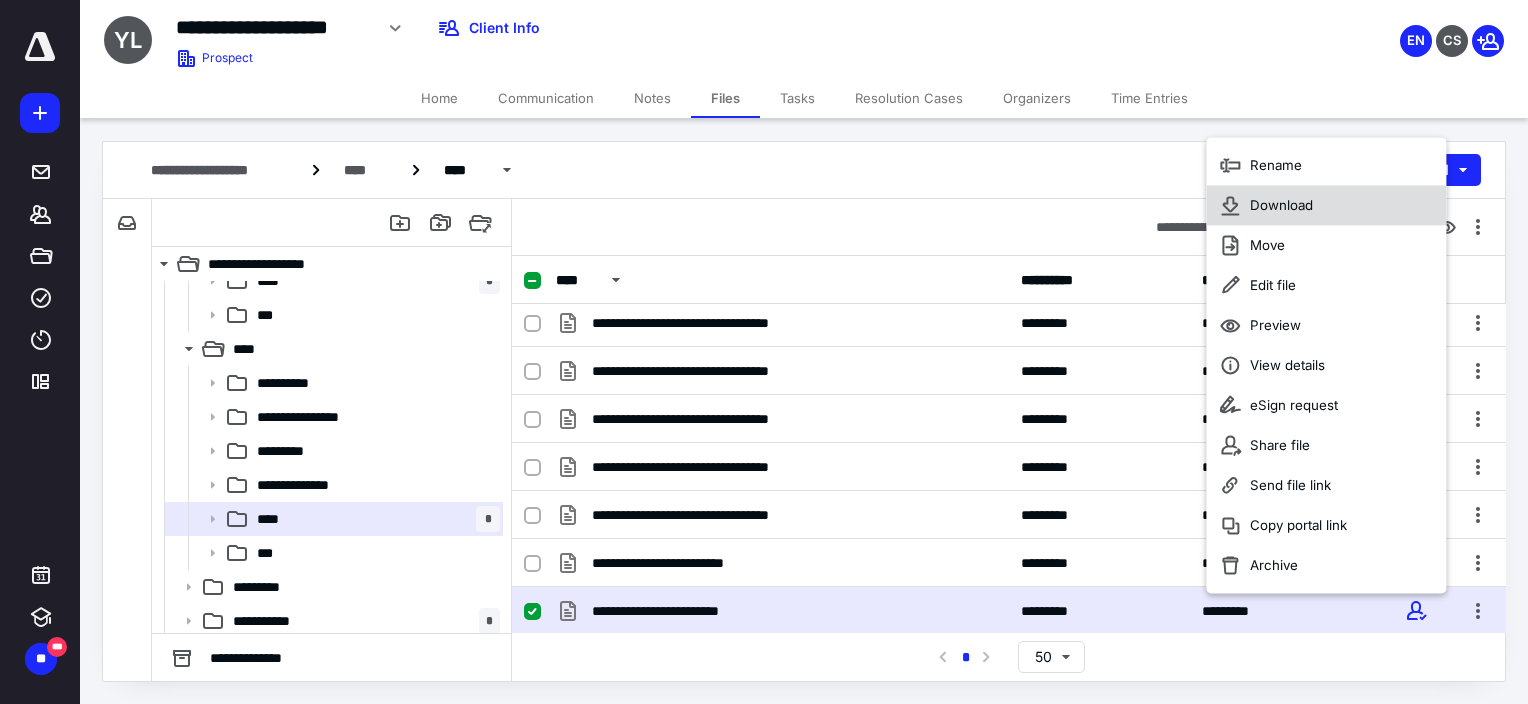 click on "Download" at bounding box center [1326, 205] 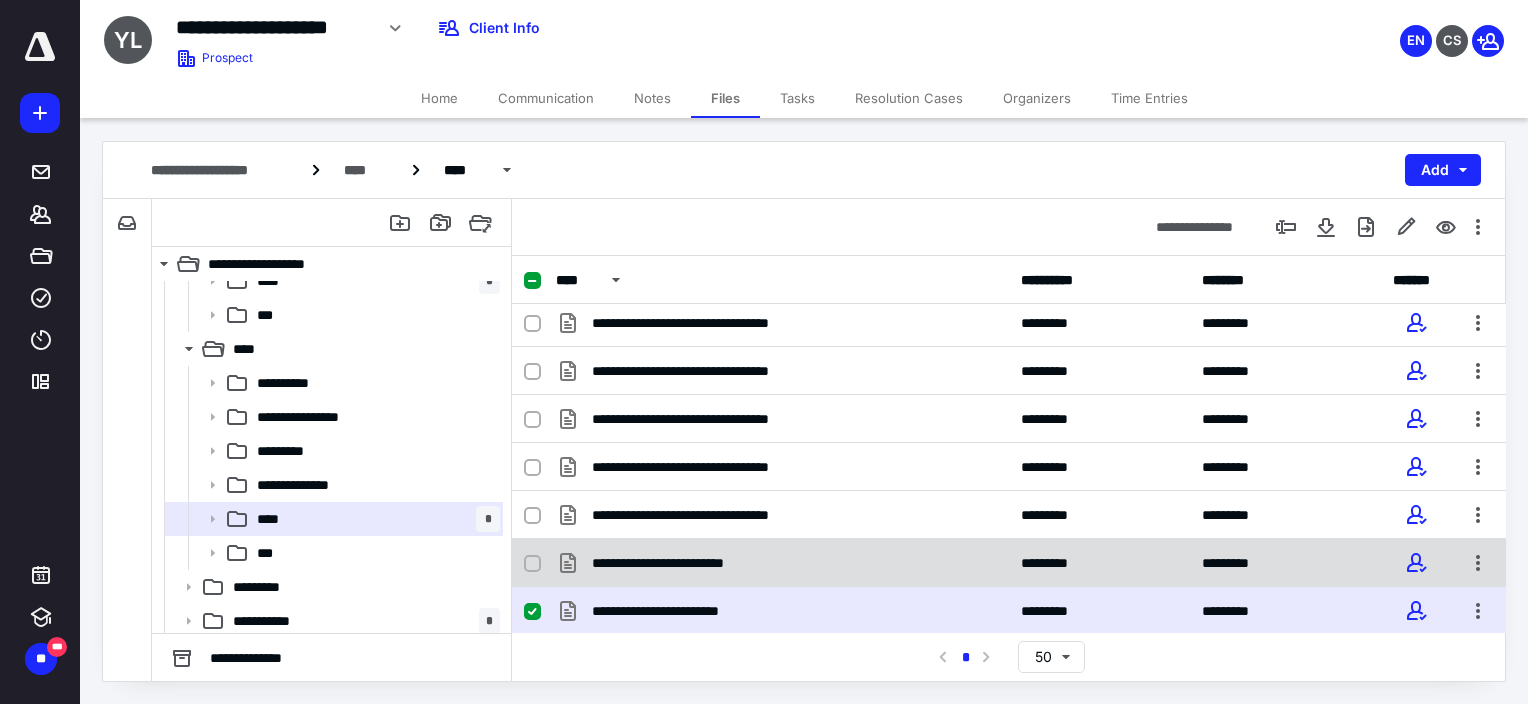 click on "**********" at bounding box center [782, 563] 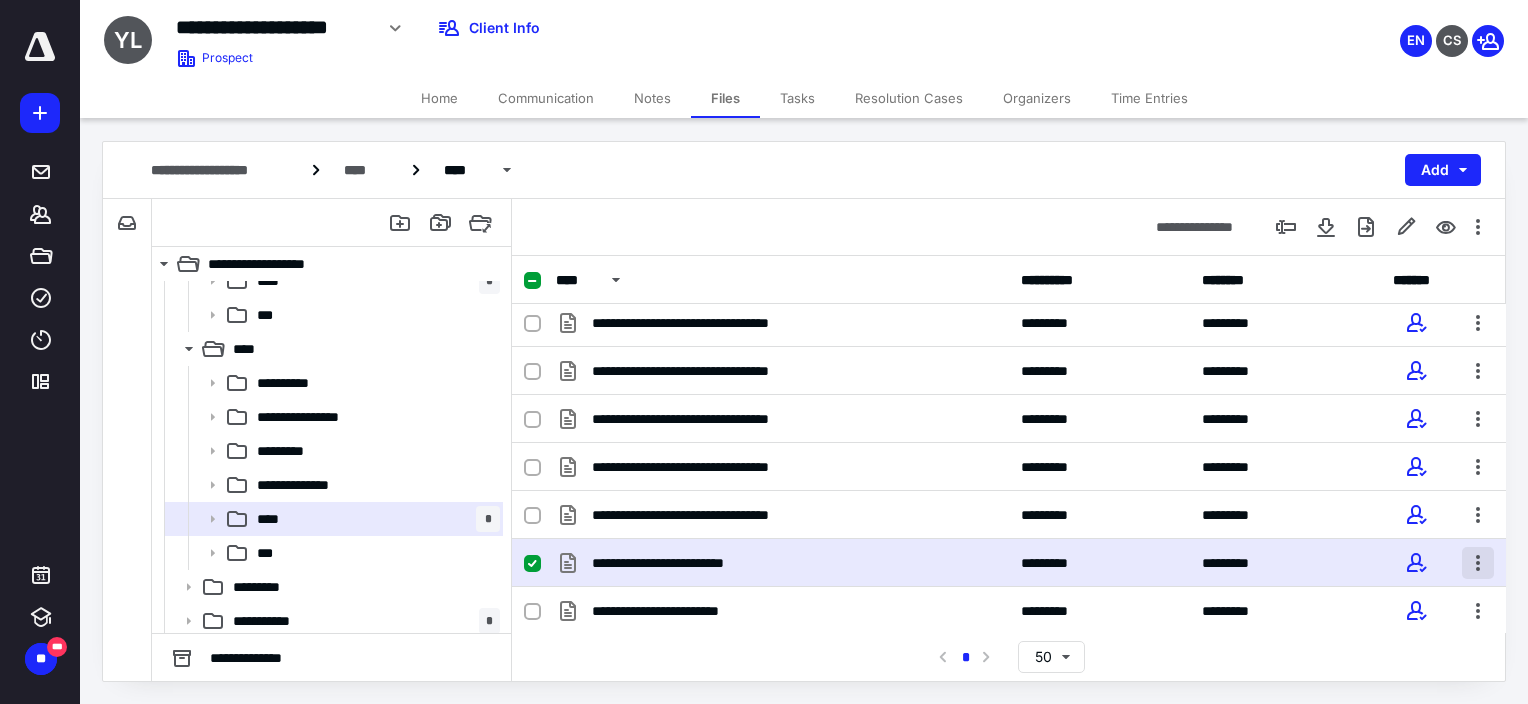 click at bounding box center [1478, 563] 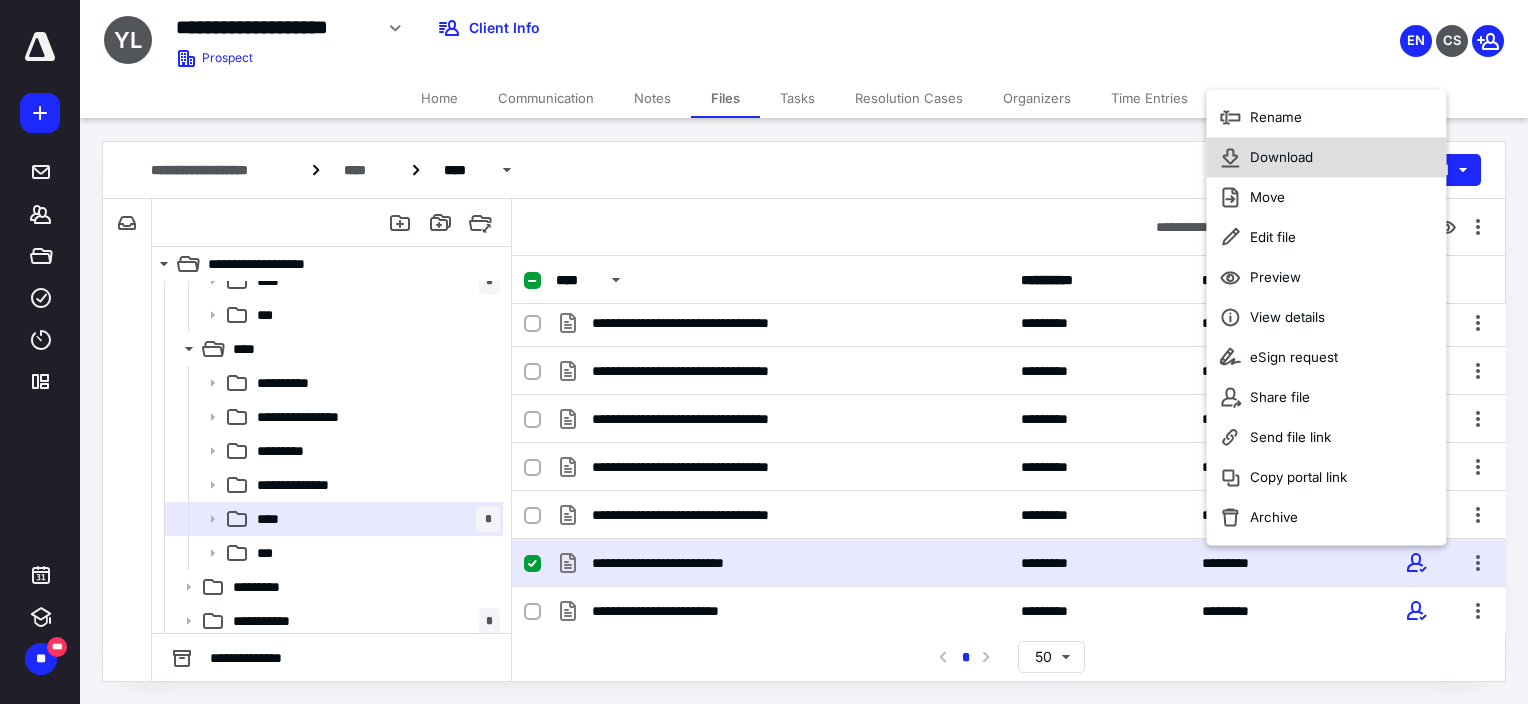 click on "Download" at bounding box center [1326, 157] 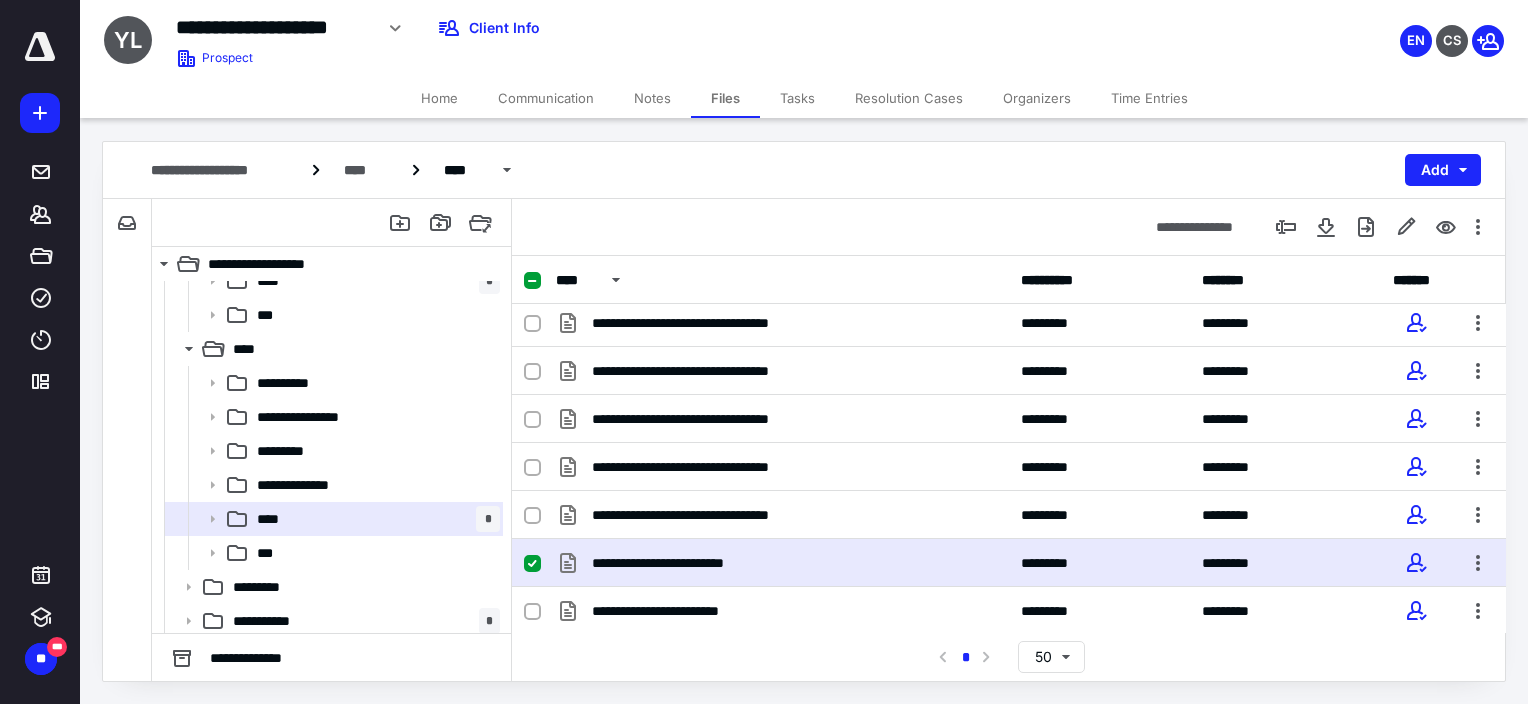 click on "**********" at bounding box center [804, 170] 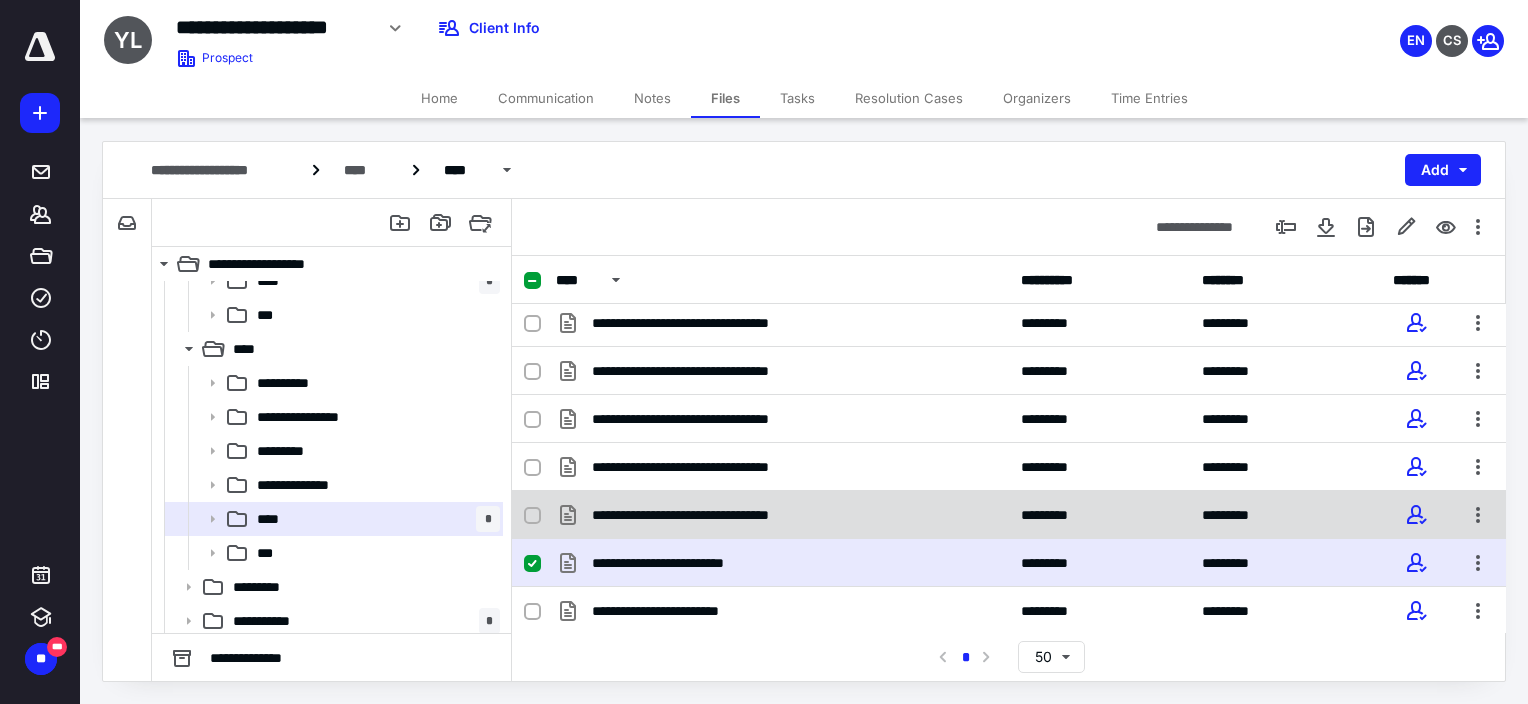 click on "*********" at bounding box center (1280, 515) 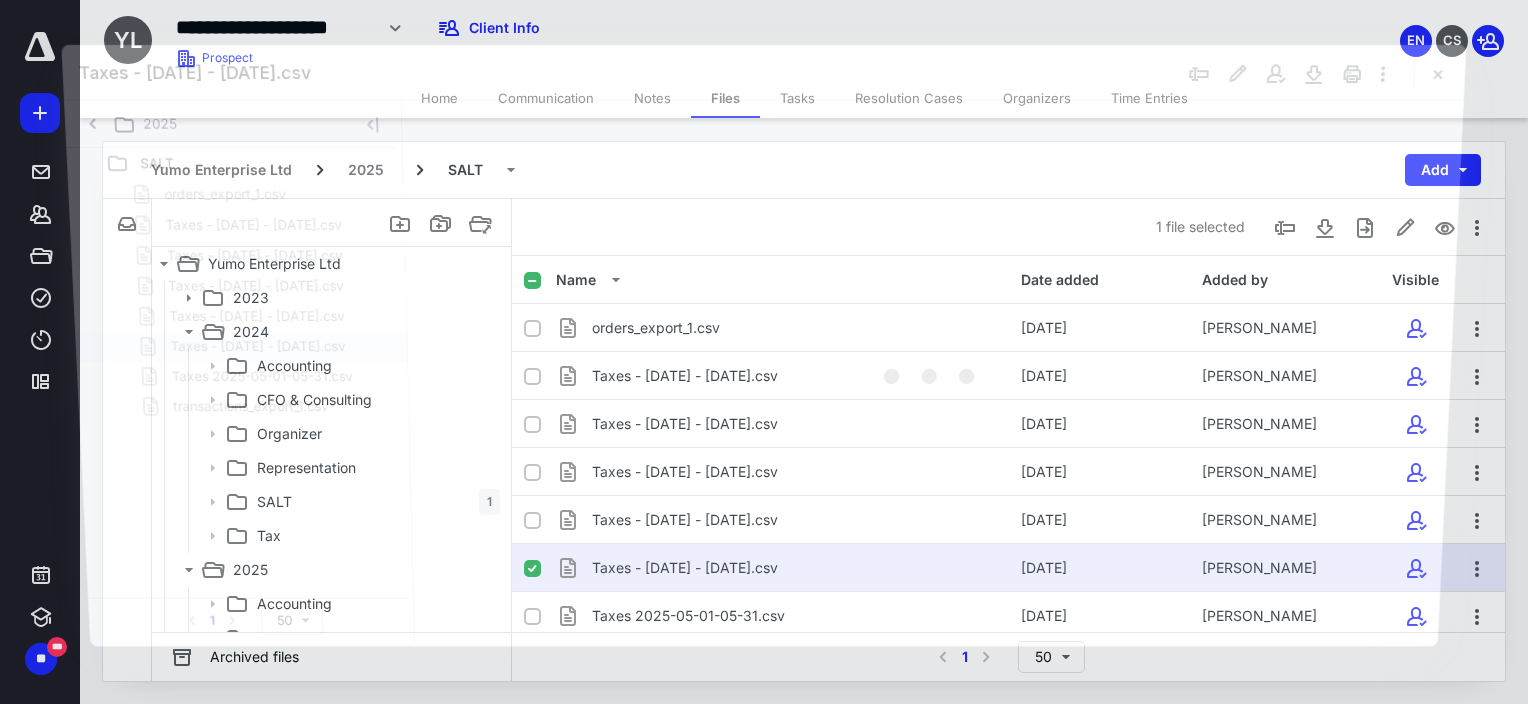 scroll, scrollTop: 221, scrollLeft: 0, axis: vertical 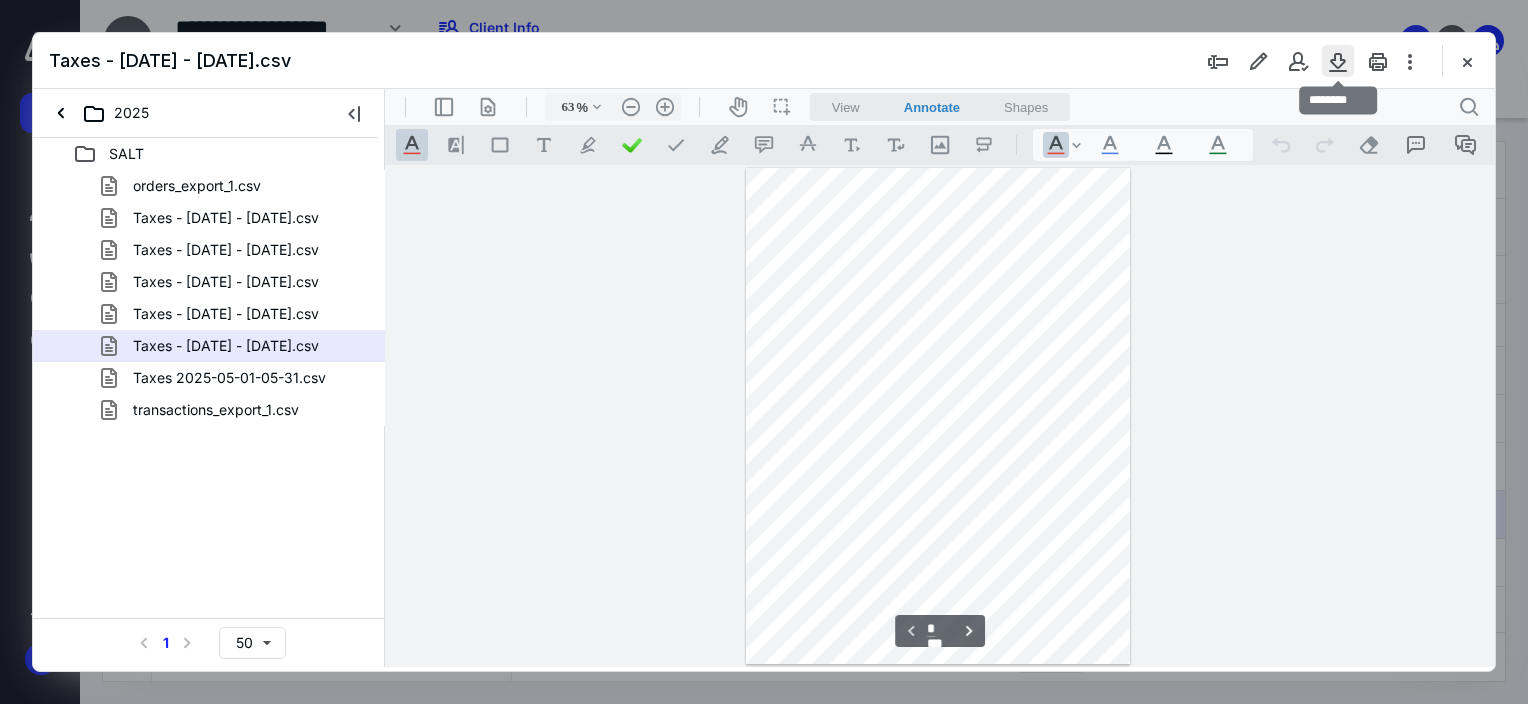 click at bounding box center (1338, 61) 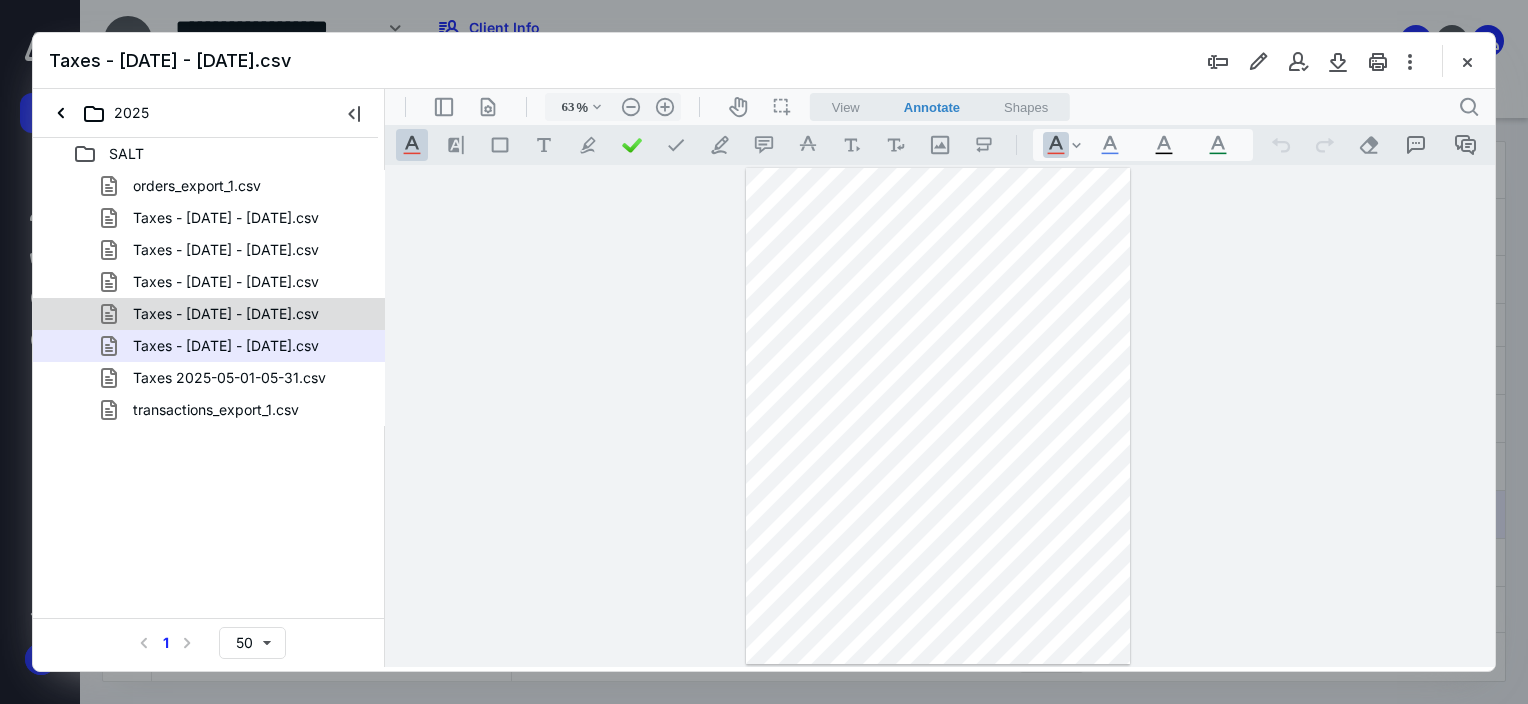 click on "Taxes - [DATE] - [DATE].csv" at bounding box center [226, 314] 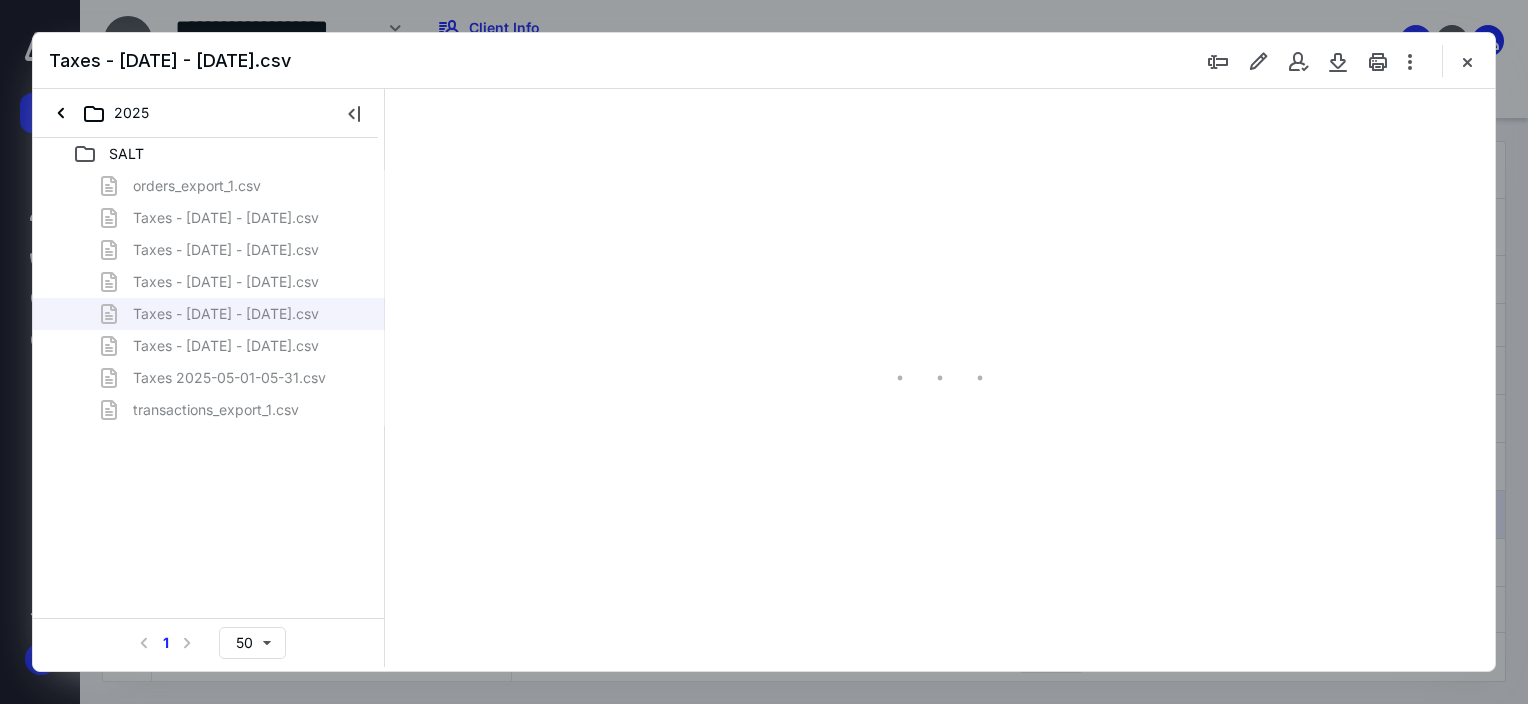 type on "63" 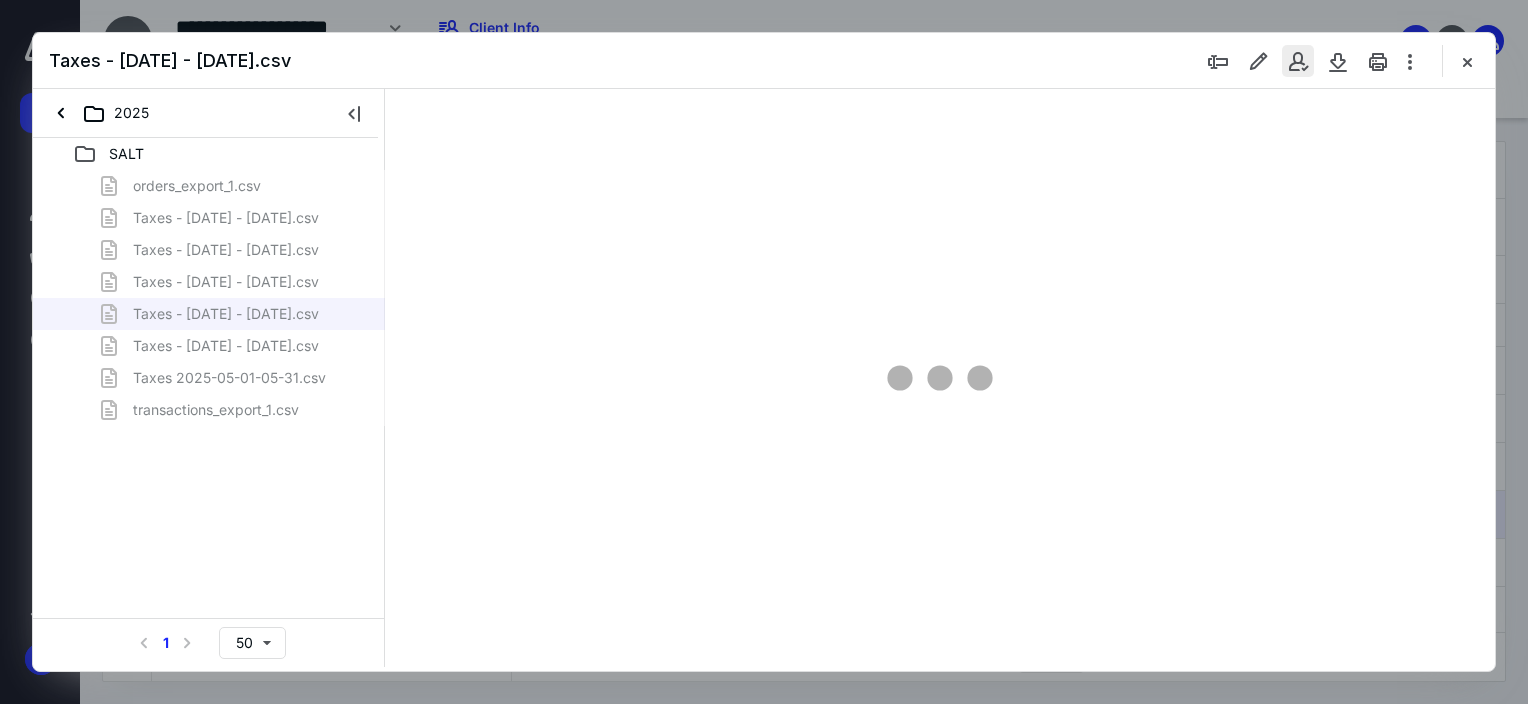 scroll, scrollTop: 79, scrollLeft: 0, axis: vertical 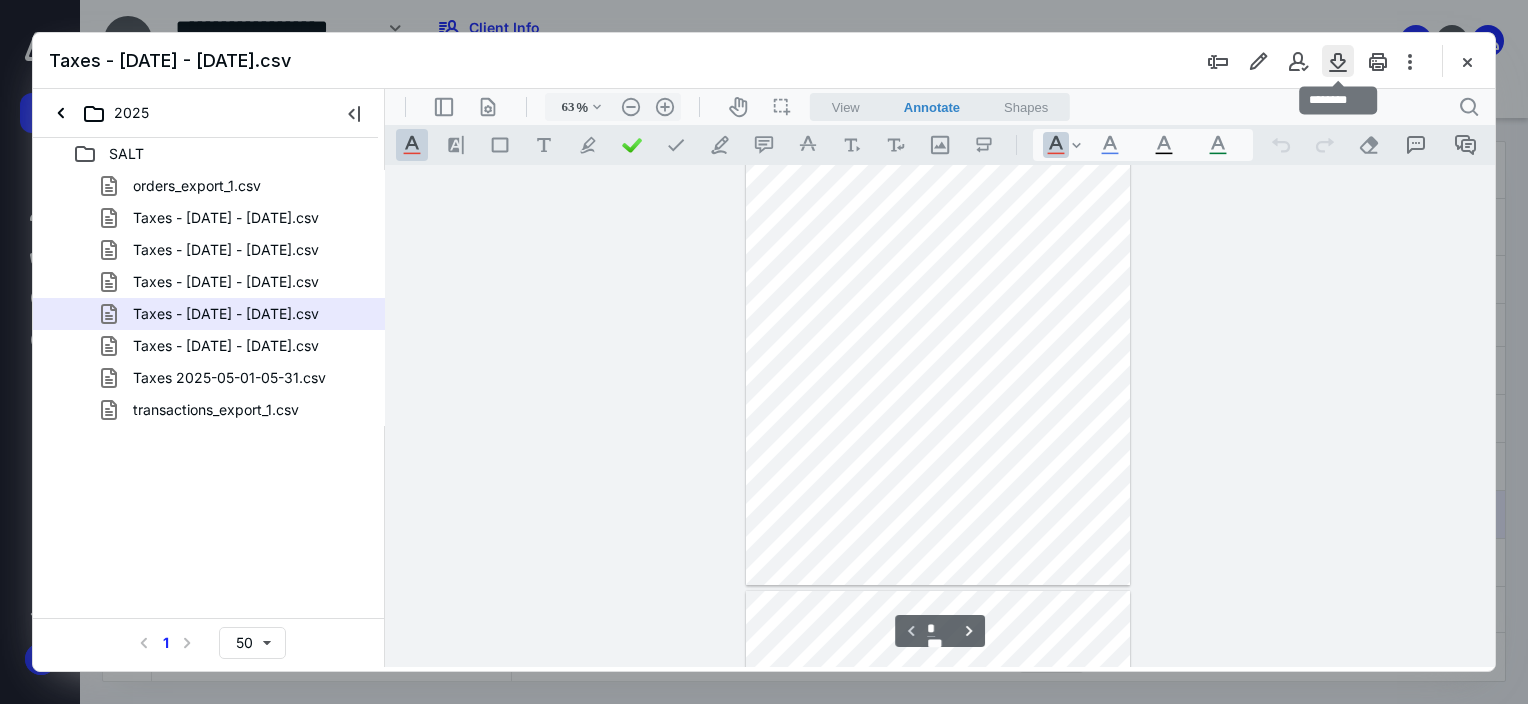 click at bounding box center [1338, 61] 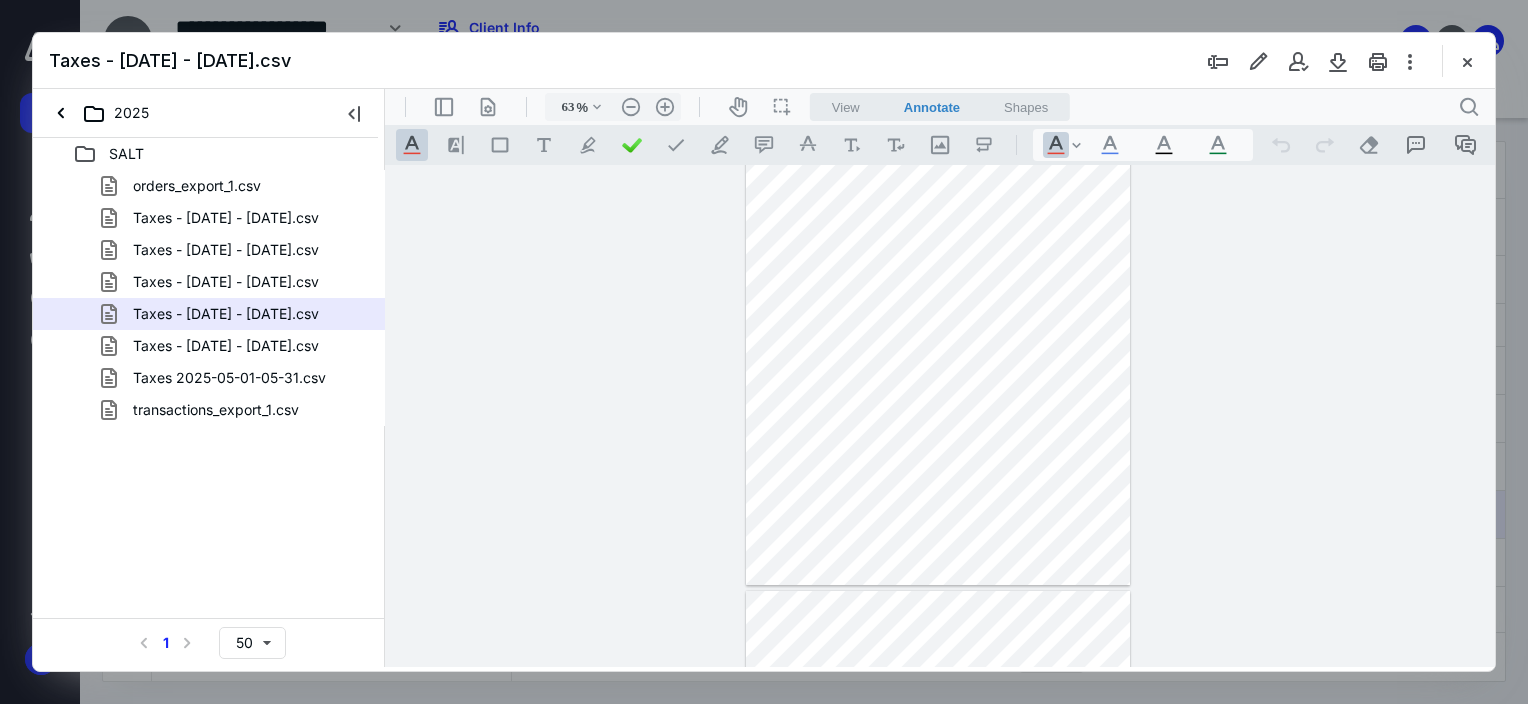 click at bounding box center [938, 337] 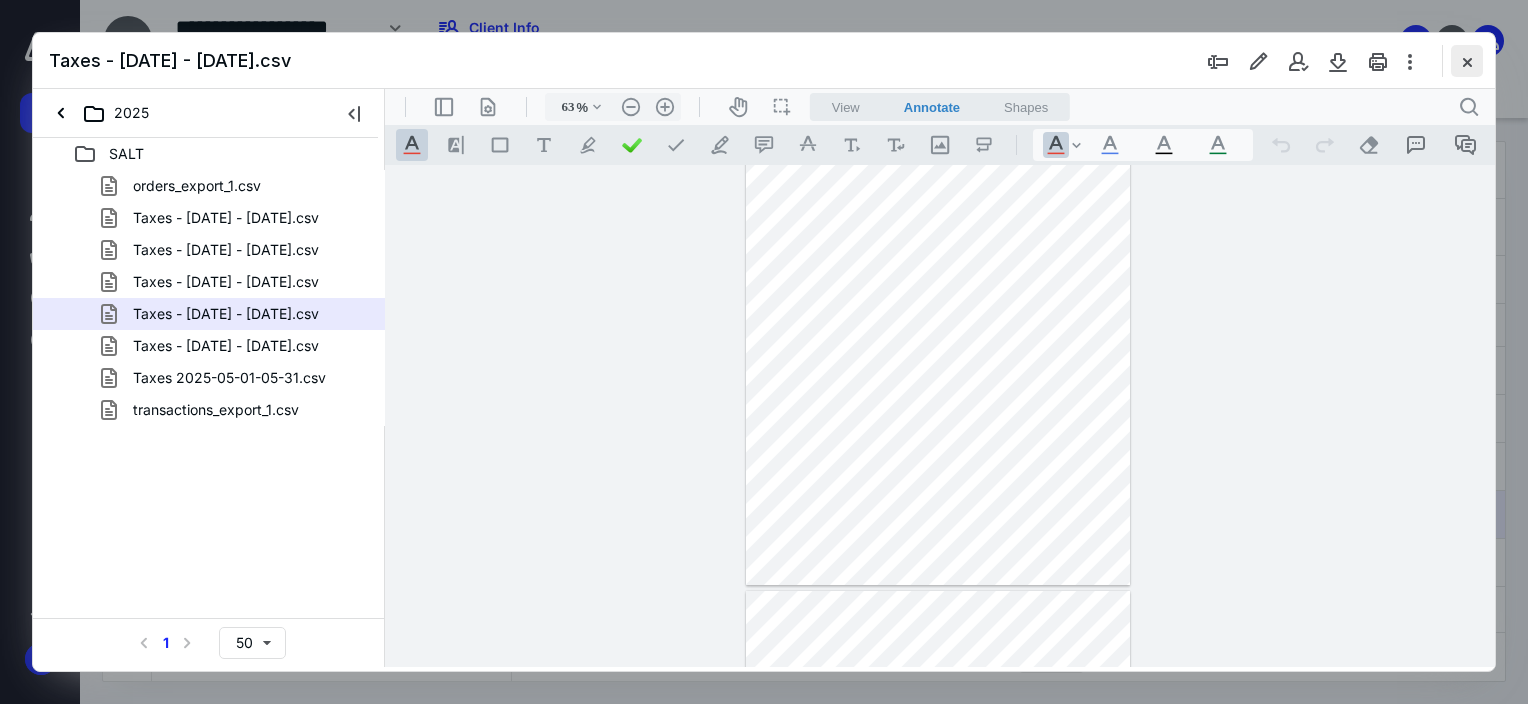 click at bounding box center [1467, 61] 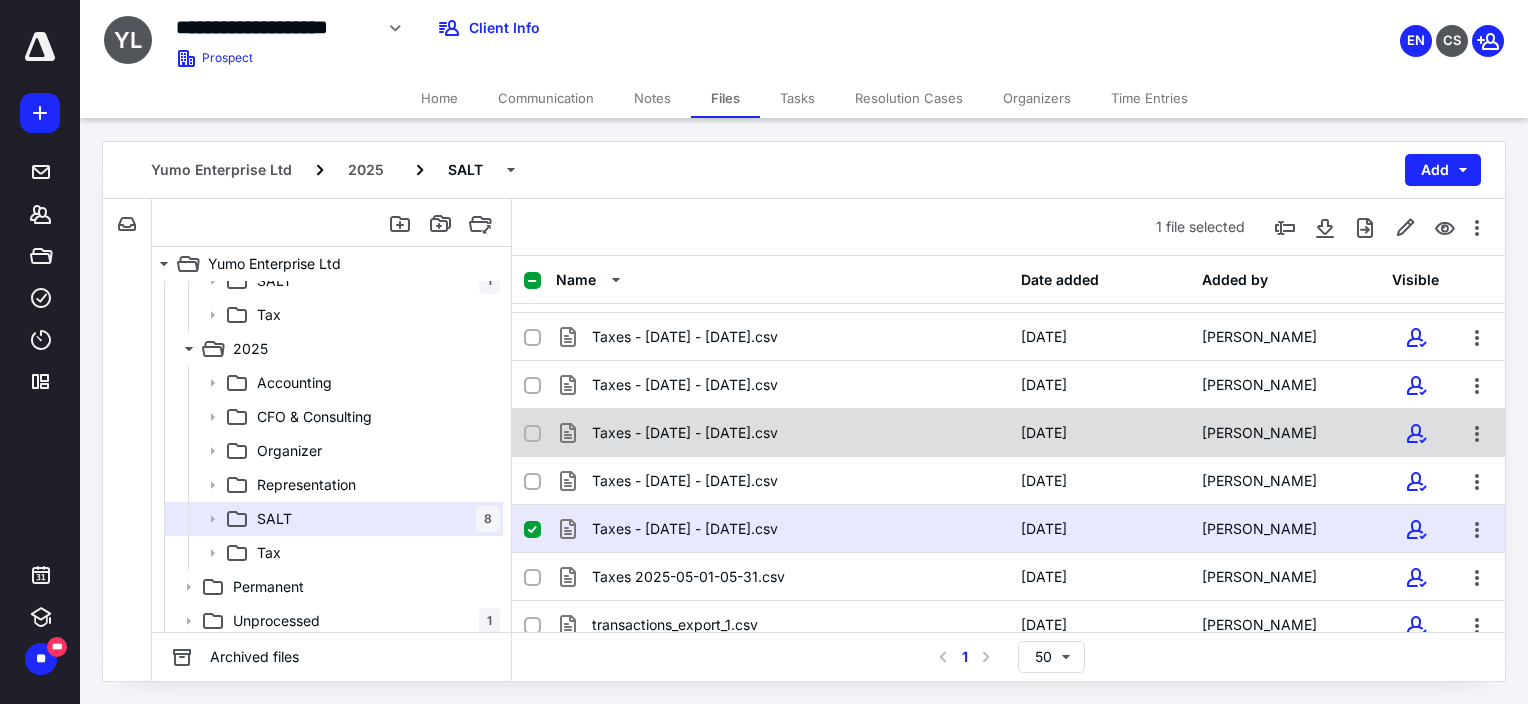 scroll, scrollTop: 0, scrollLeft: 0, axis: both 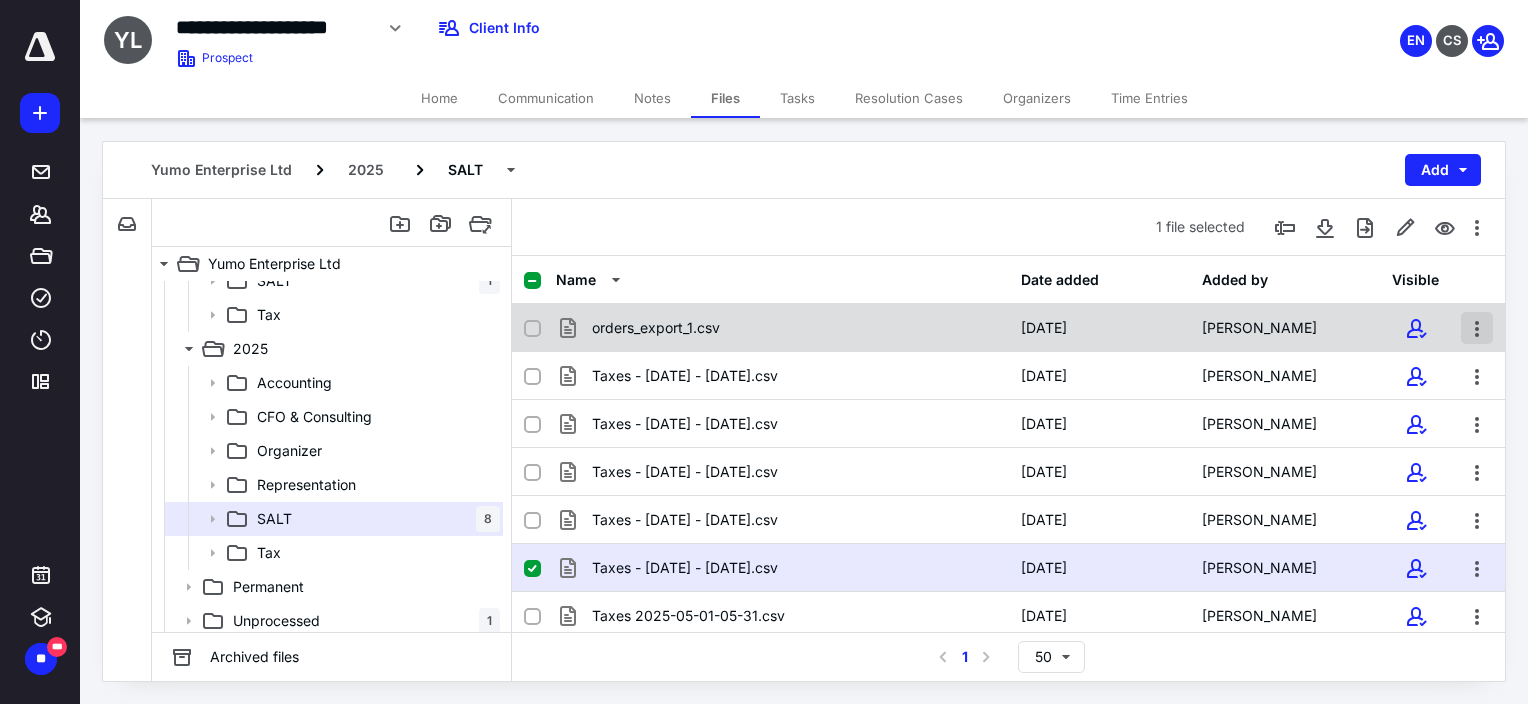 click at bounding box center (1477, 328) 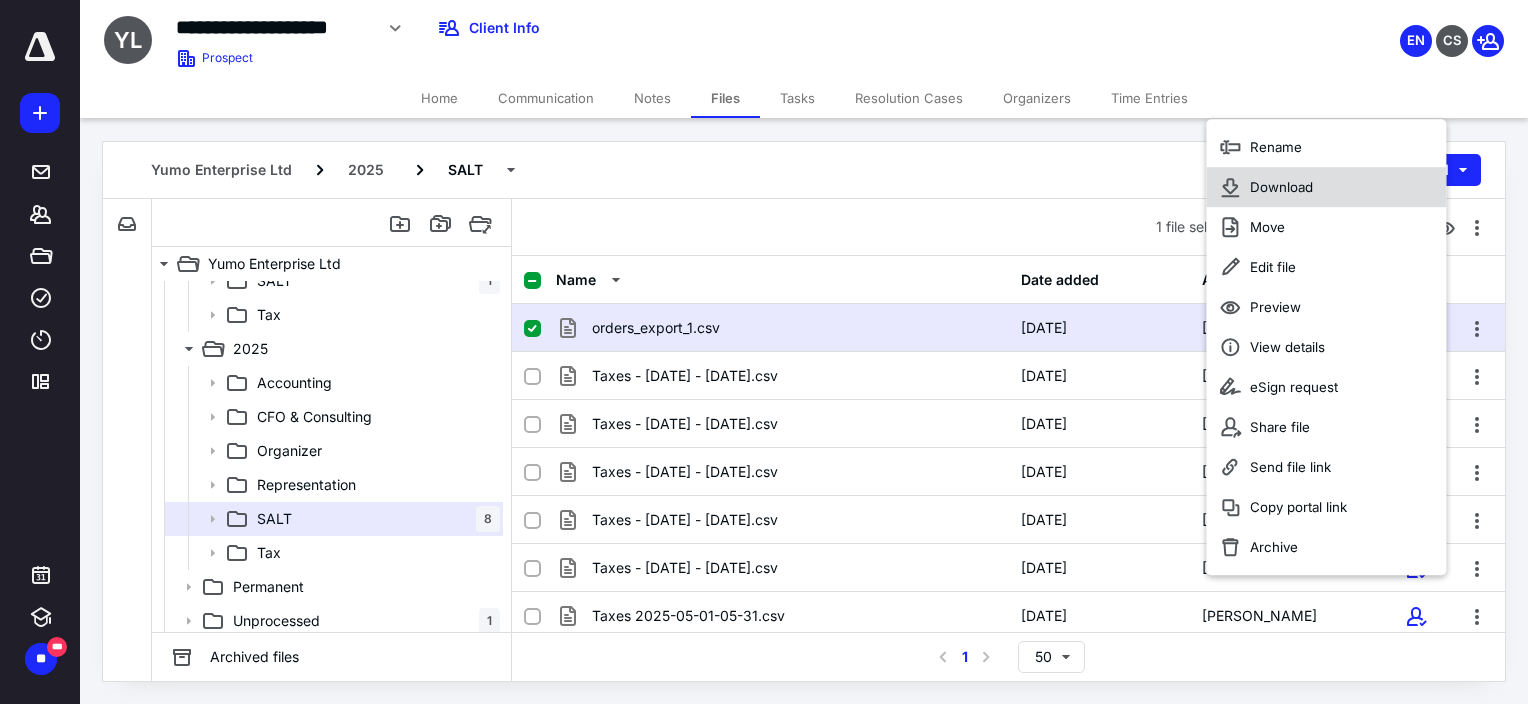 click on "Download" at bounding box center [1281, 187] 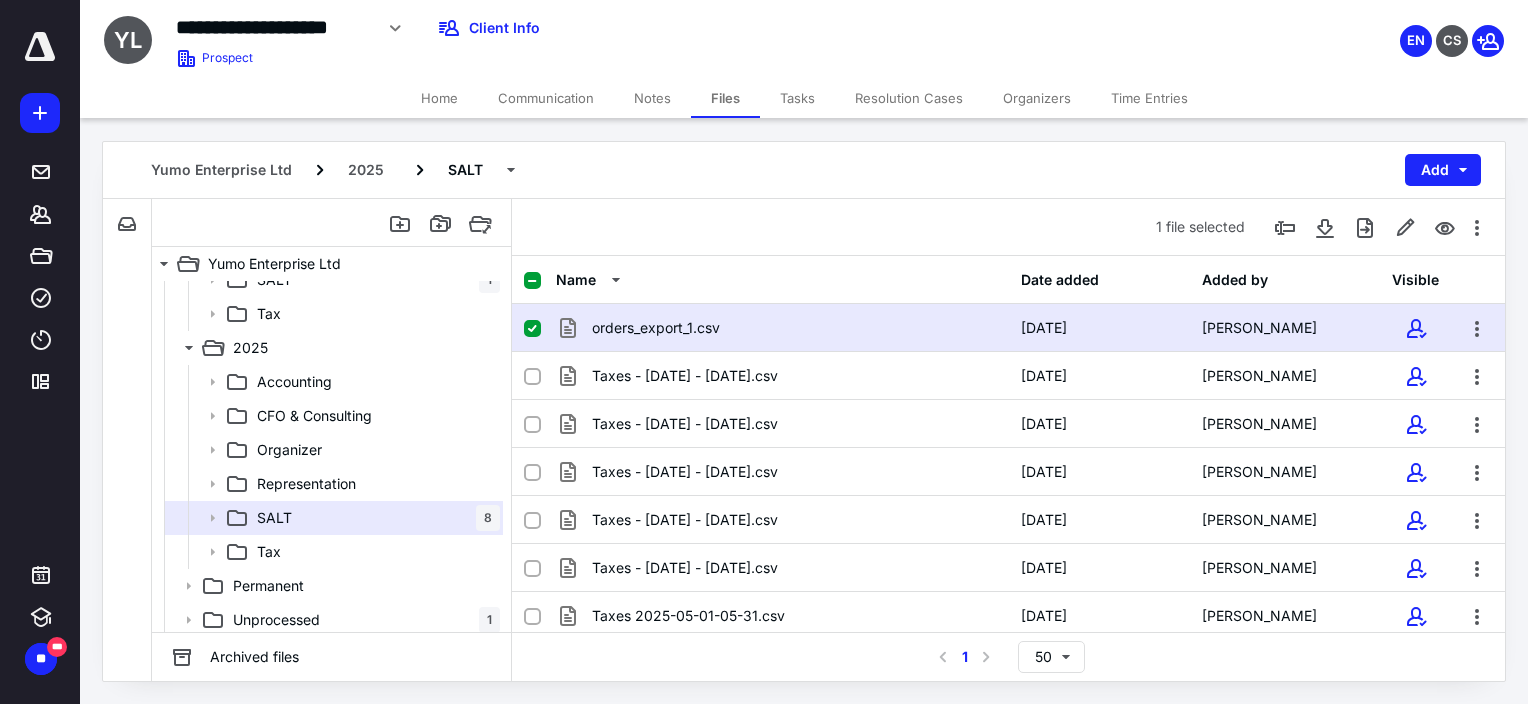 scroll, scrollTop: 222, scrollLeft: 0, axis: vertical 